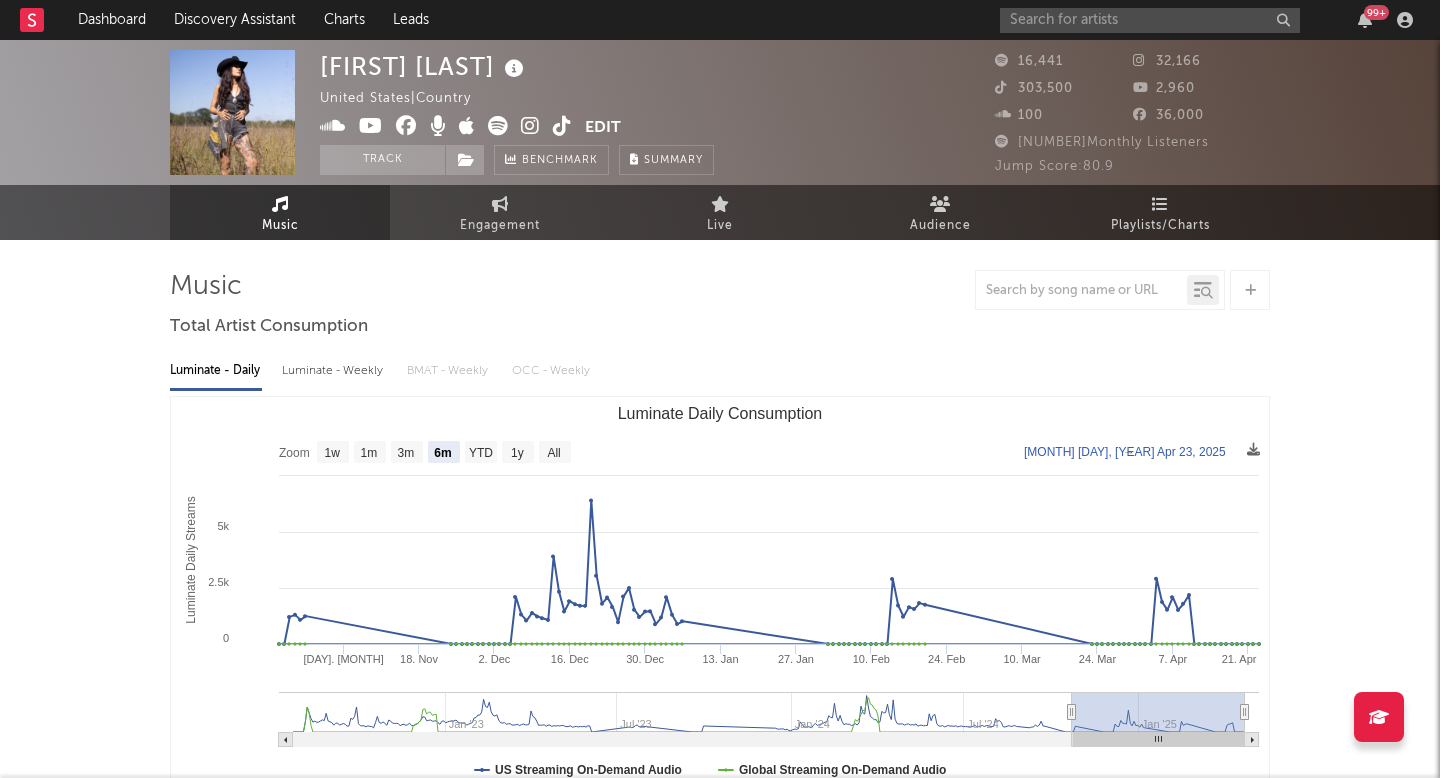select on "6m" 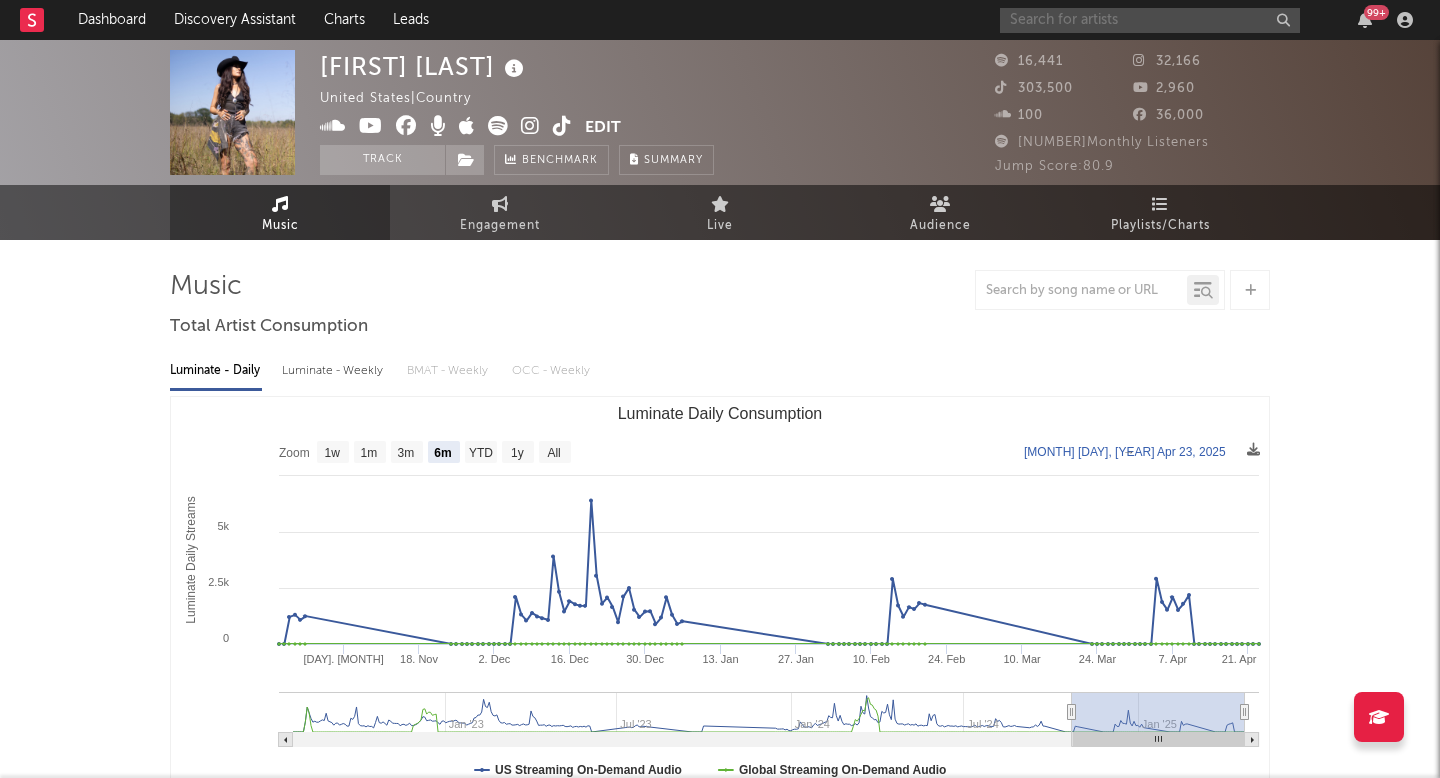 click at bounding box center [1150, 20] 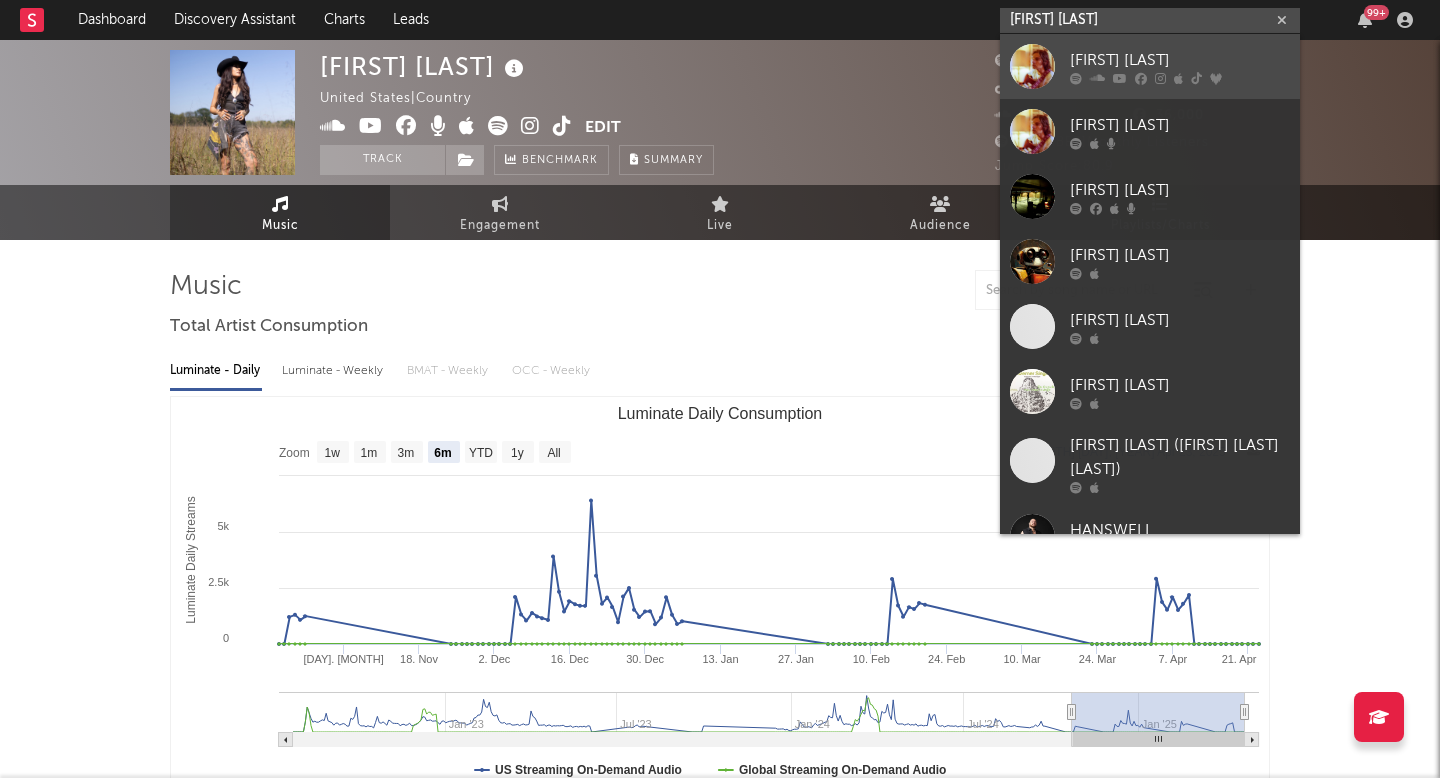 type on "[FIRST] [LAST]" 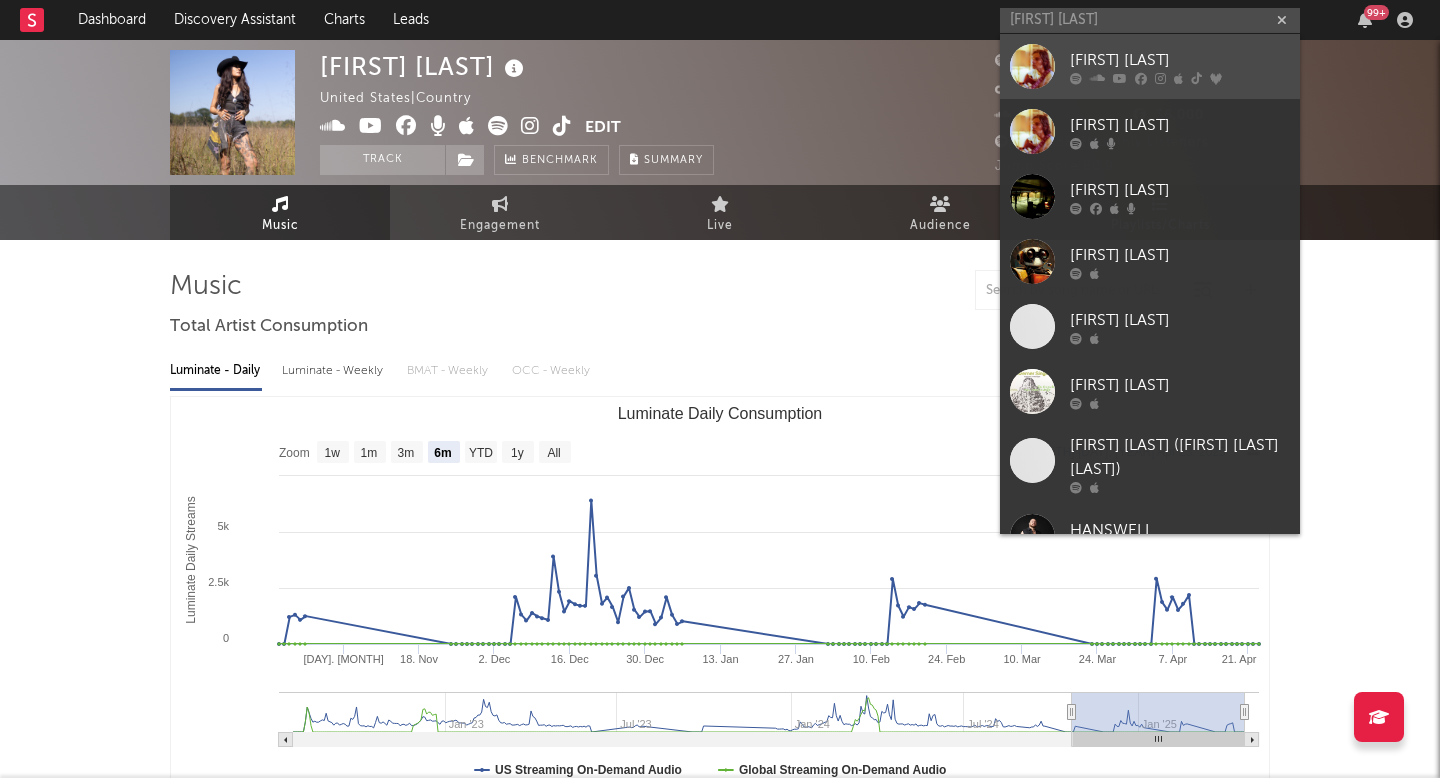 click at bounding box center [1180, 78] 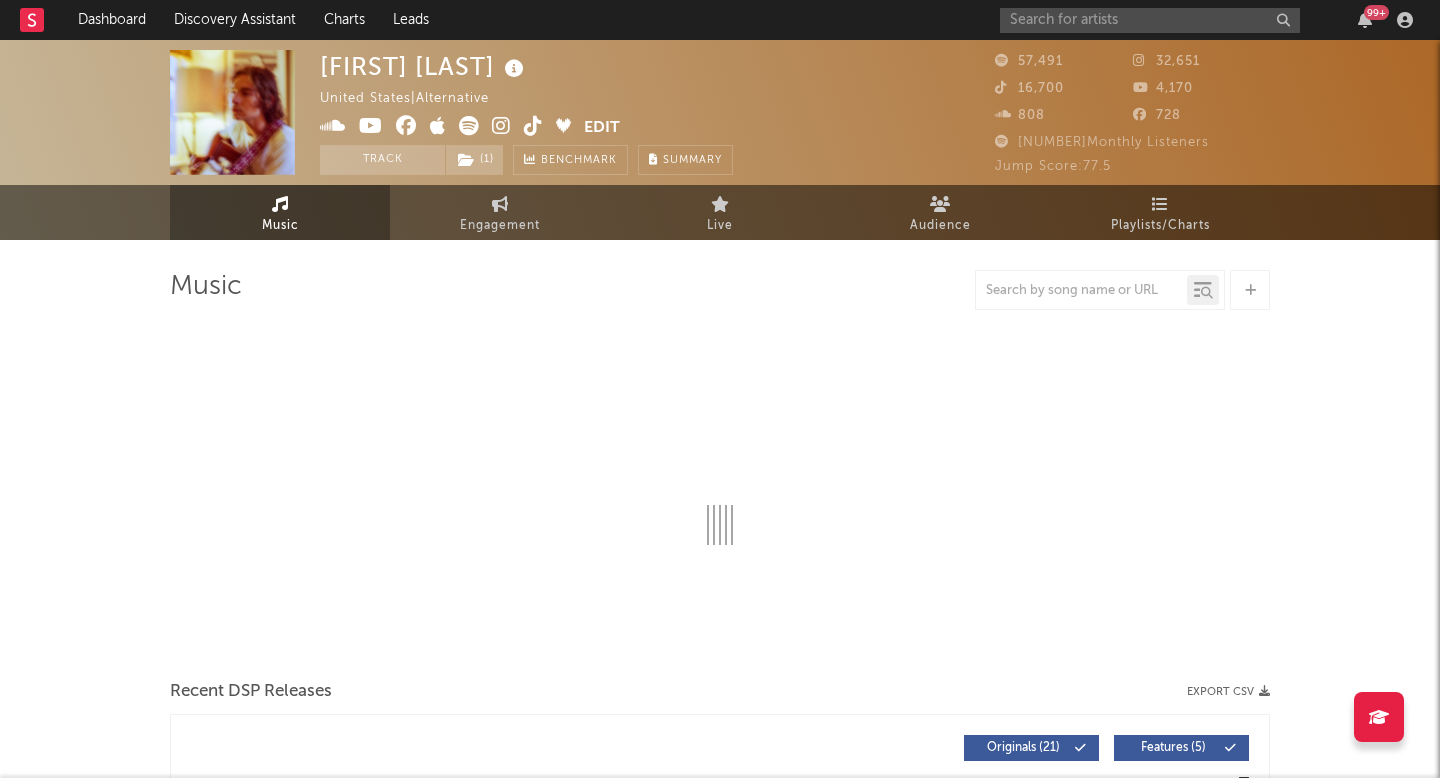 select on "6m" 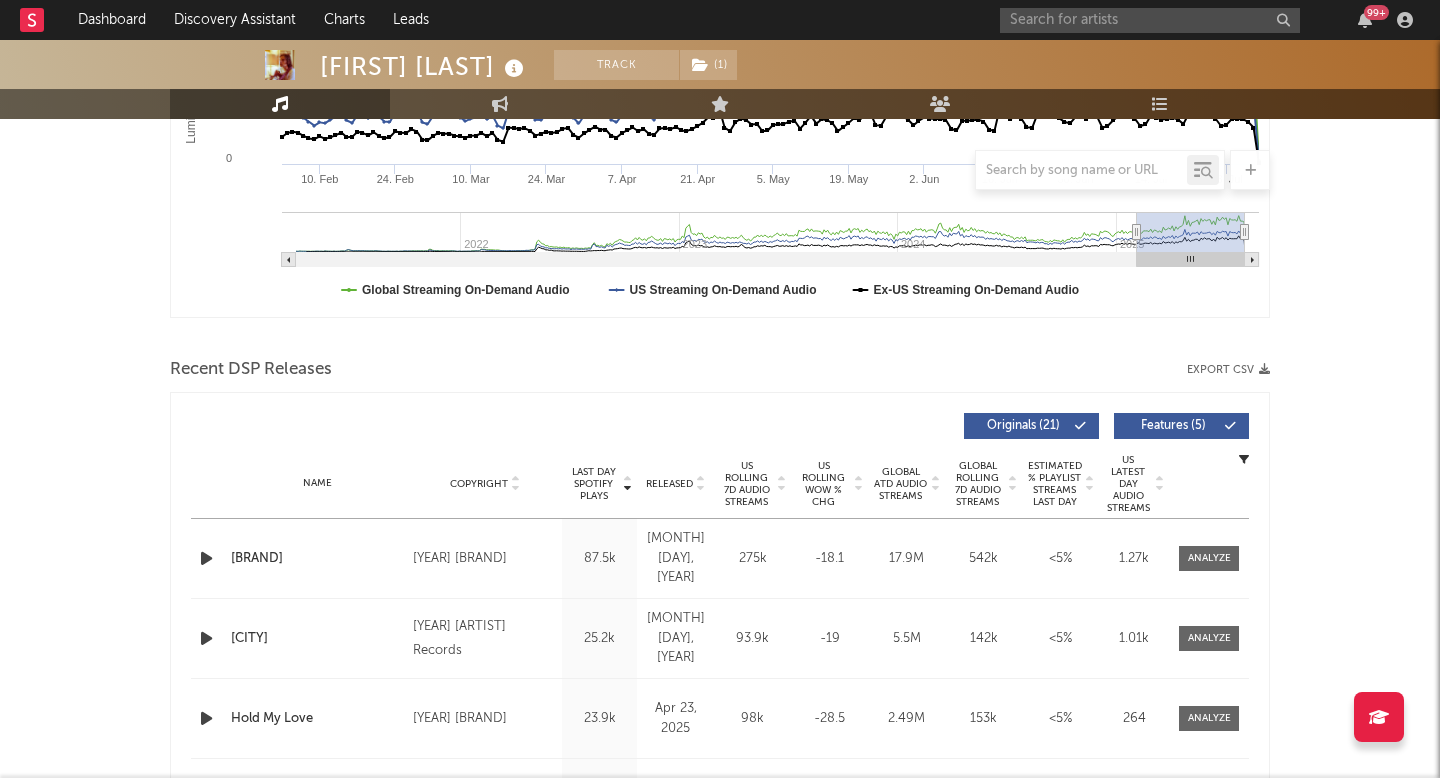 scroll, scrollTop: 490, scrollLeft: 0, axis: vertical 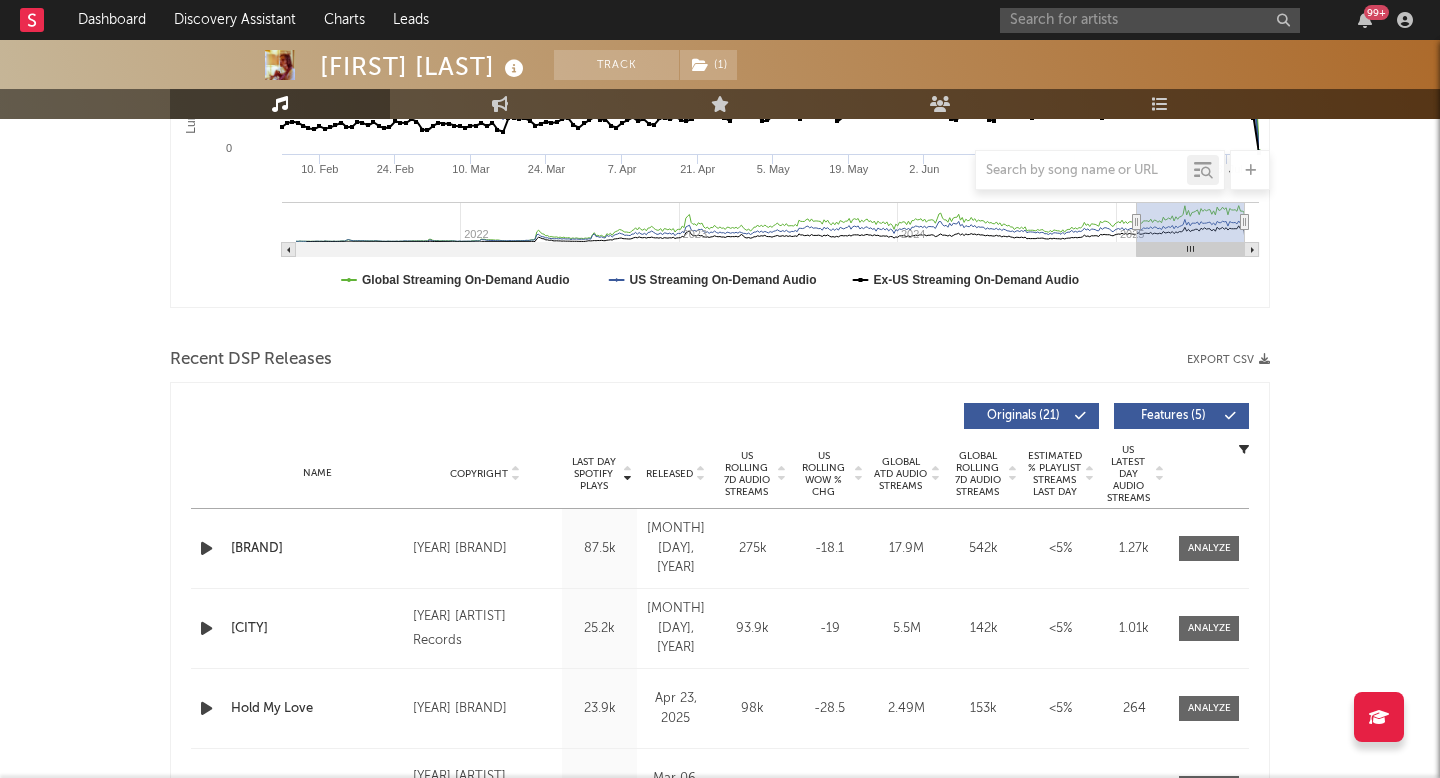 click on "Released" at bounding box center (669, 474) 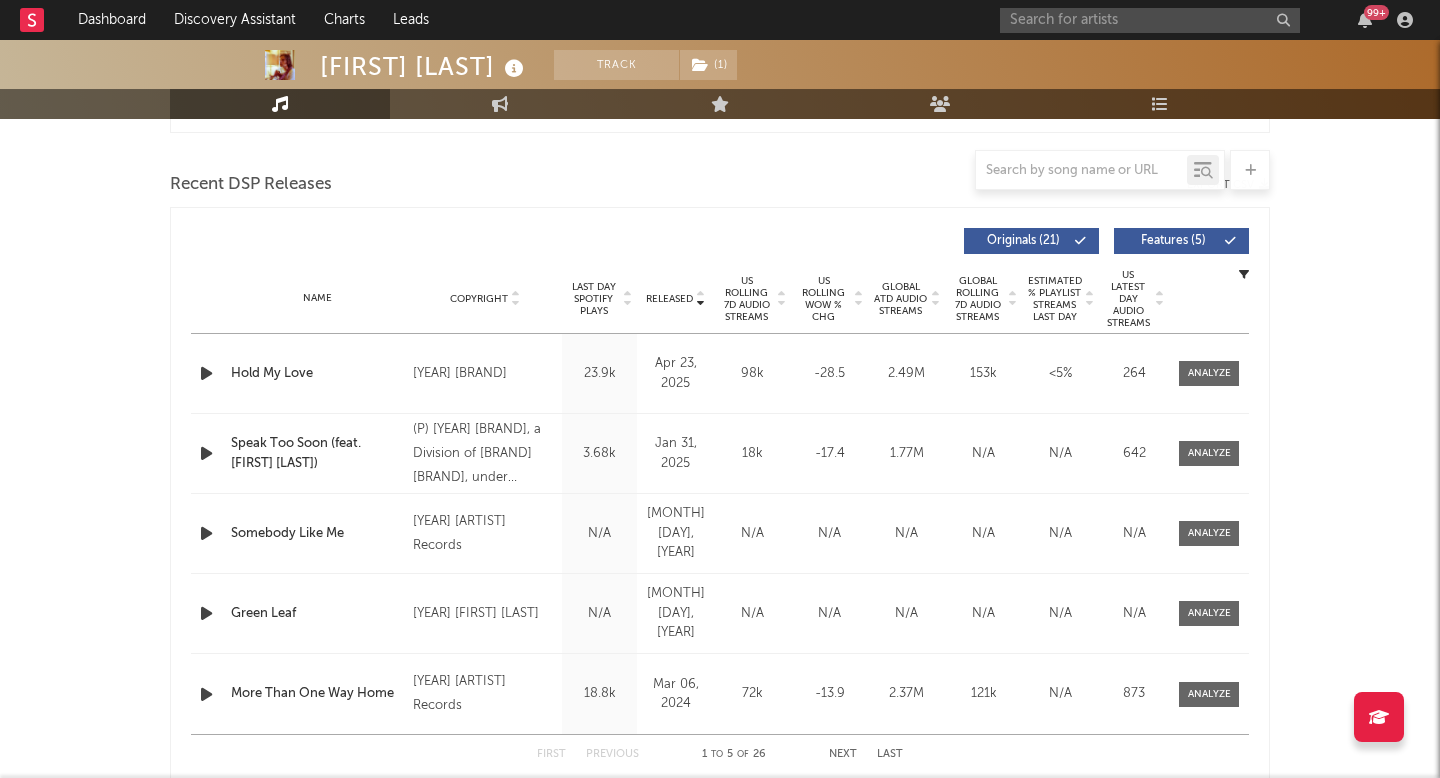 scroll, scrollTop: 692, scrollLeft: 0, axis: vertical 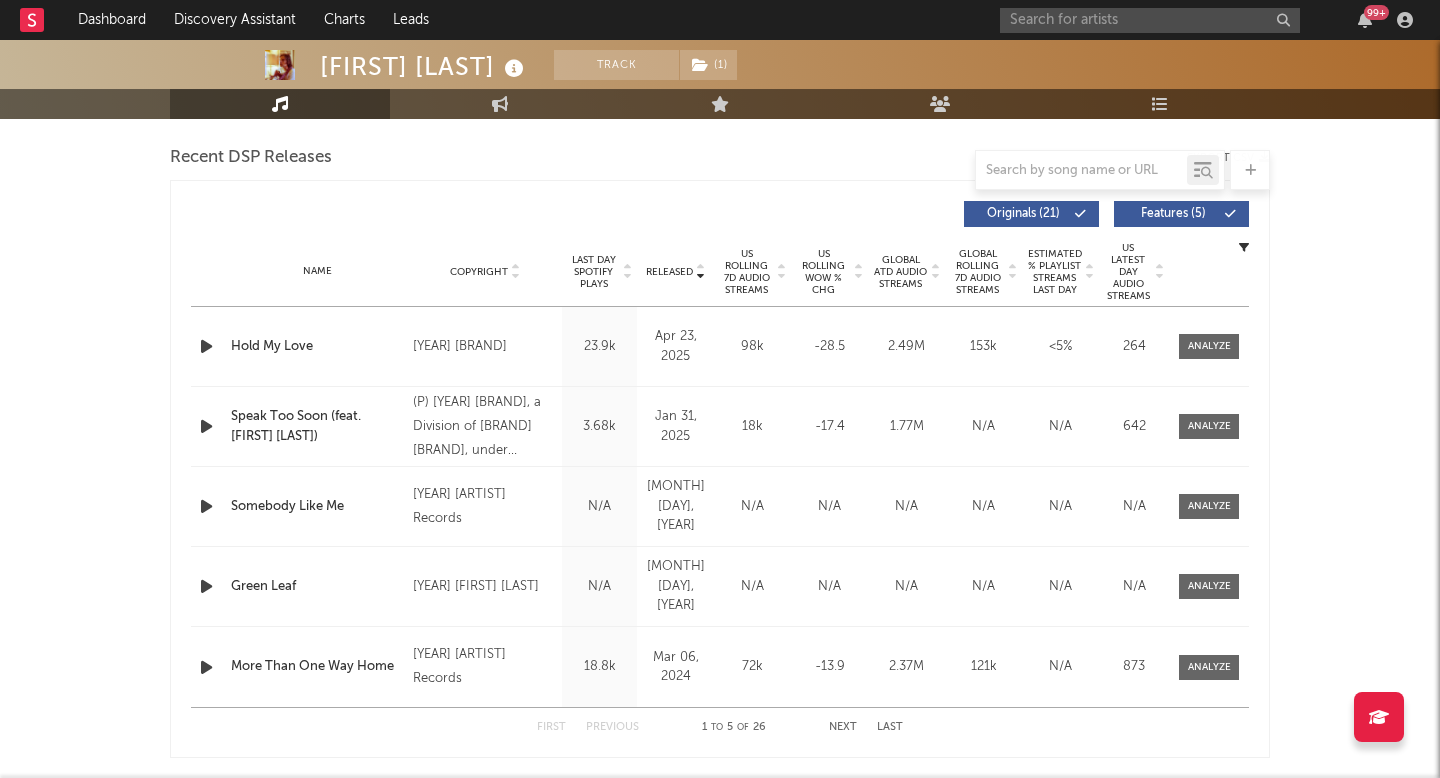 click on "US Rolling 7D Audio Streams" at bounding box center [746, 272] 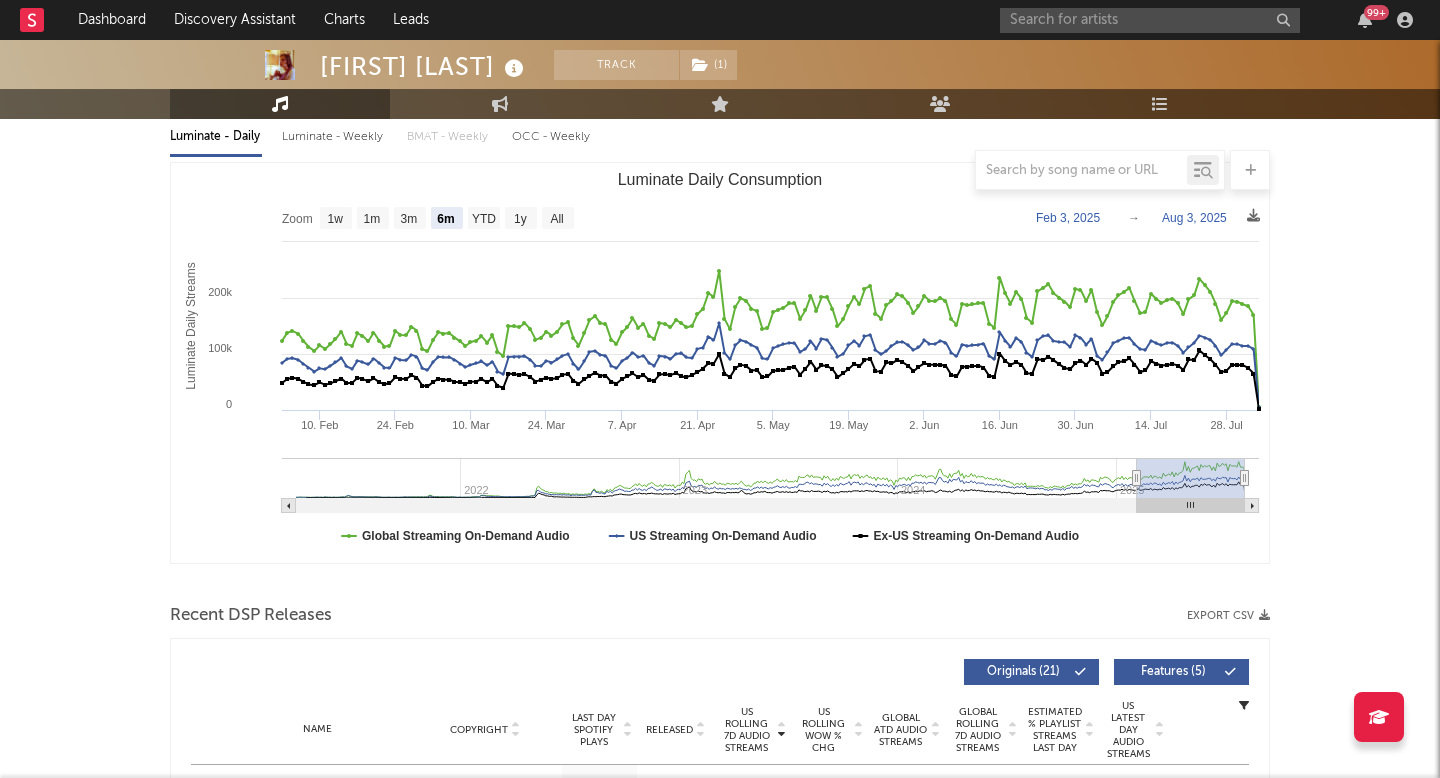scroll, scrollTop: 0, scrollLeft: 0, axis: both 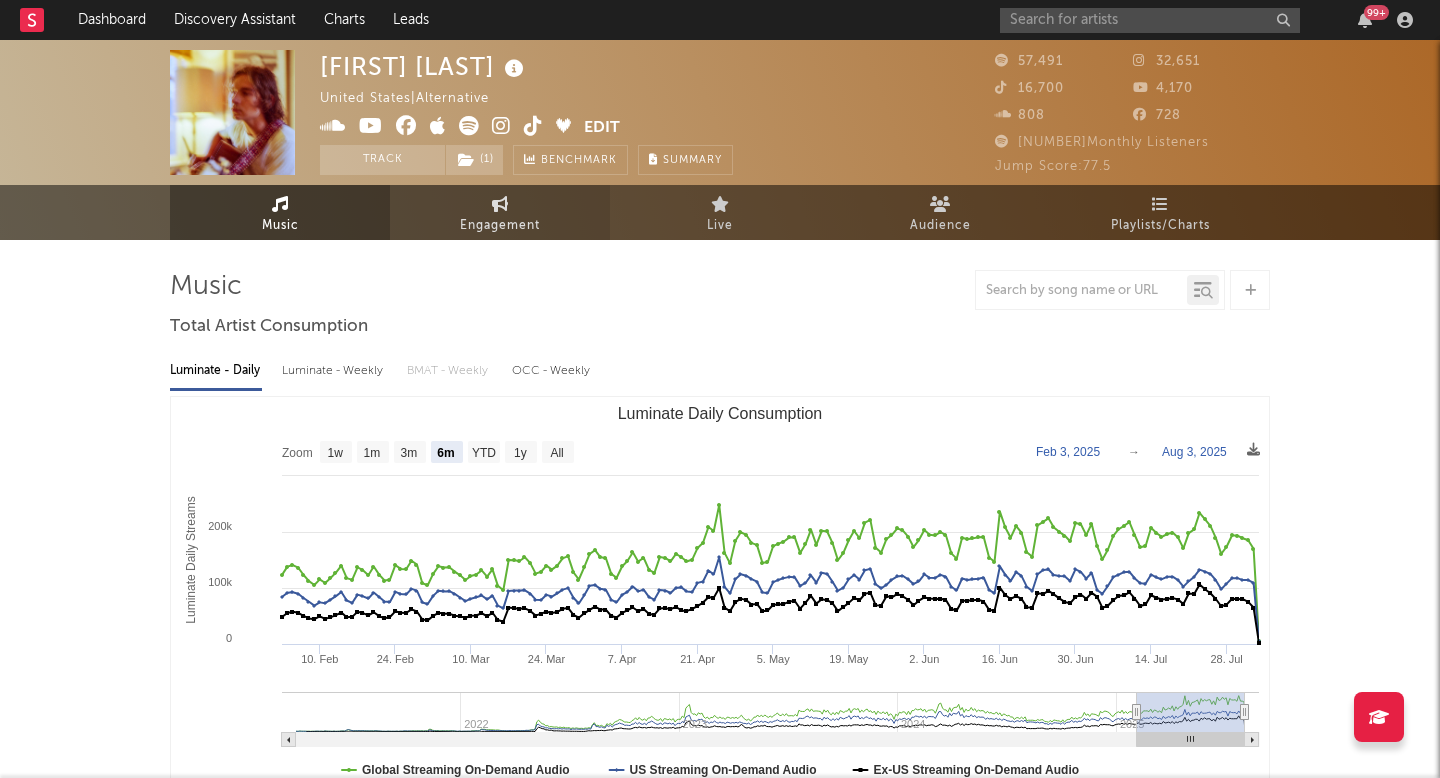 click on "Engagement" at bounding box center (500, 212) 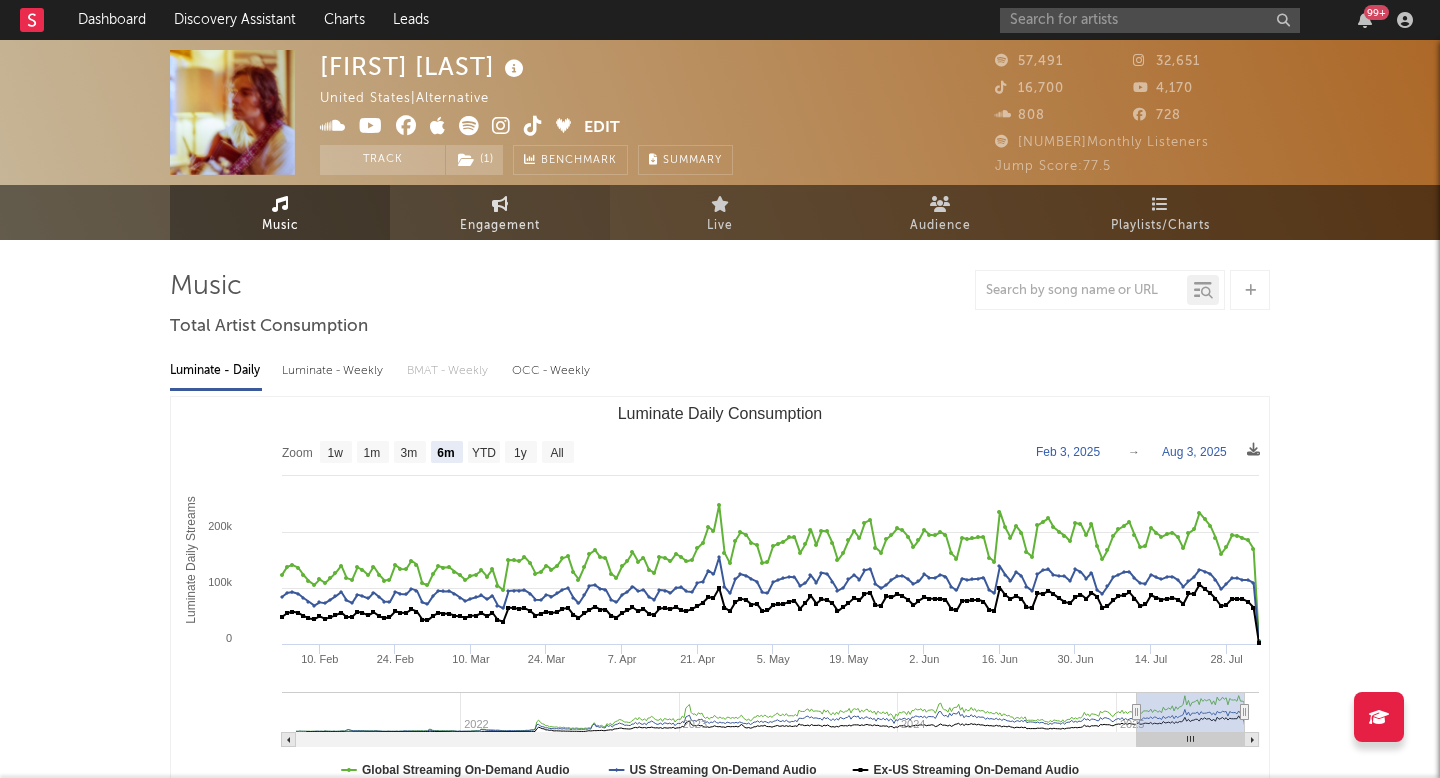 select on "1w" 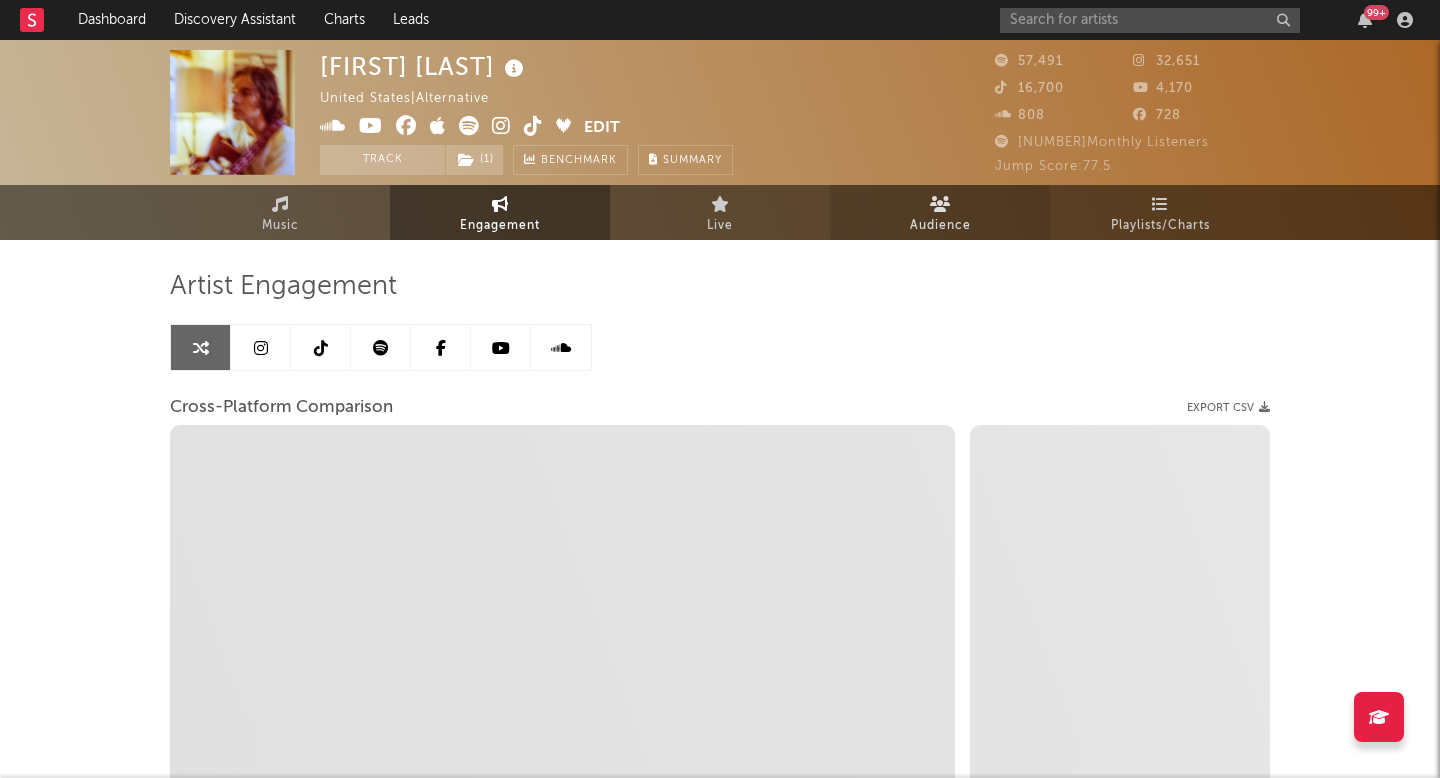 click on "Audience" at bounding box center [940, 212] 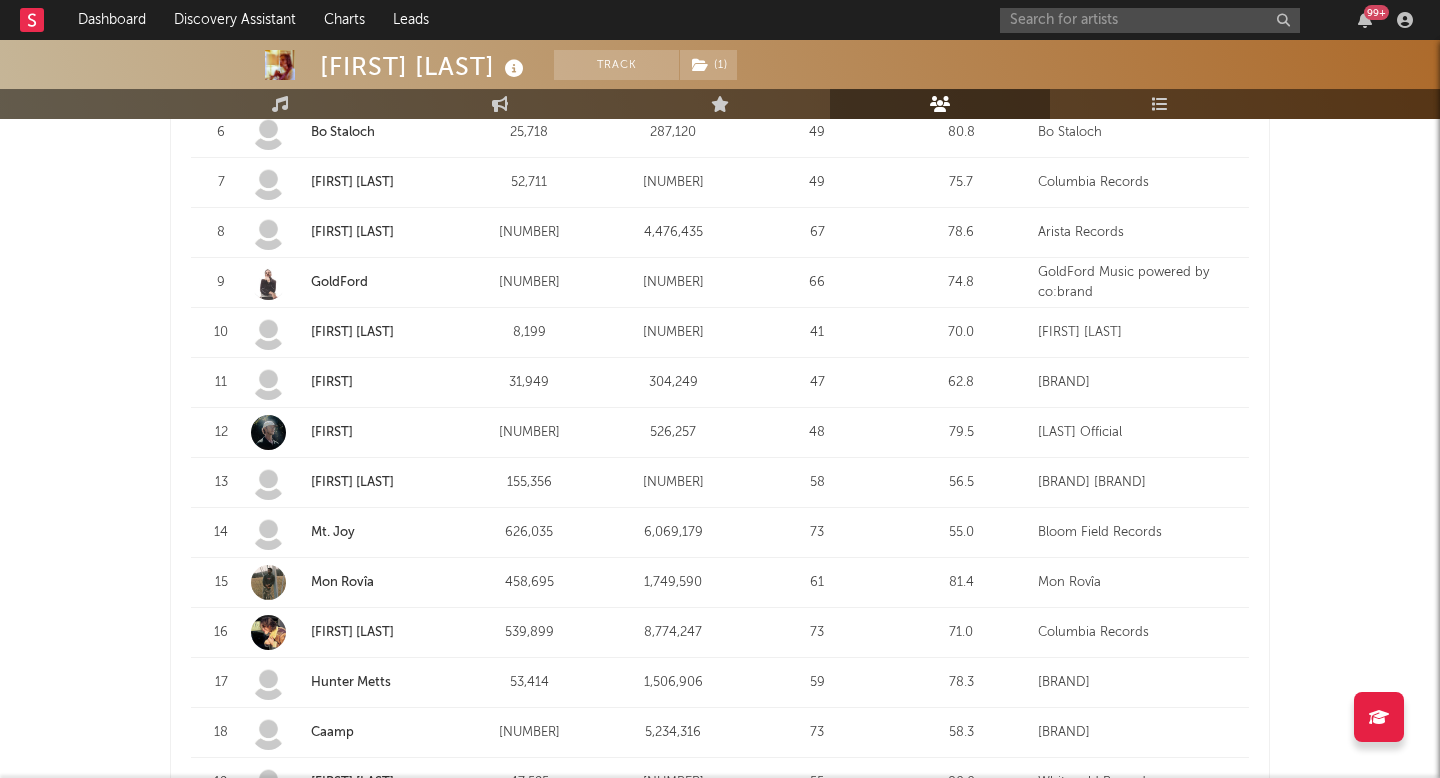 scroll, scrollTop: 1109, scrollLeft: 0, axis: vertical 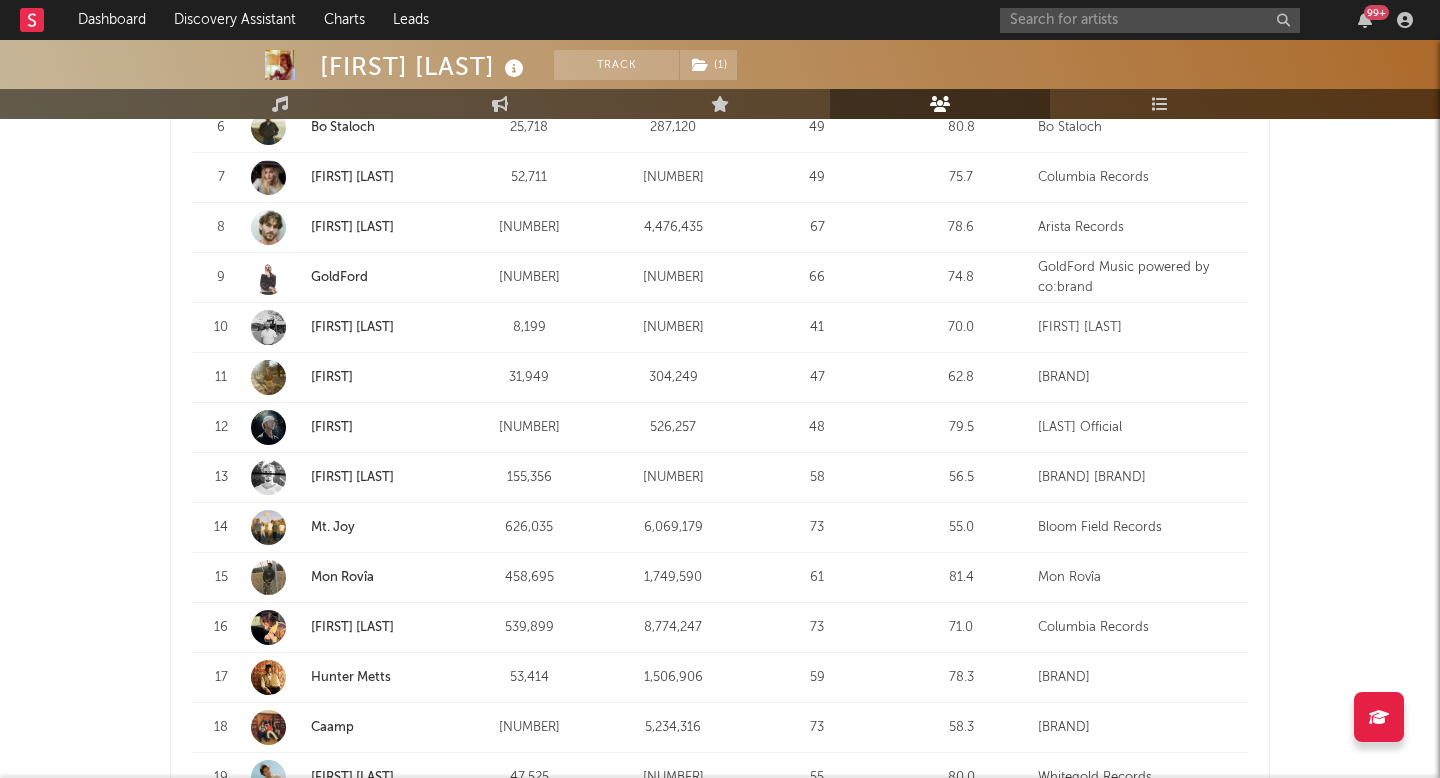 click on "Monthly Listeners Jump Score:  77.5" at bounding box center [1132, -9] 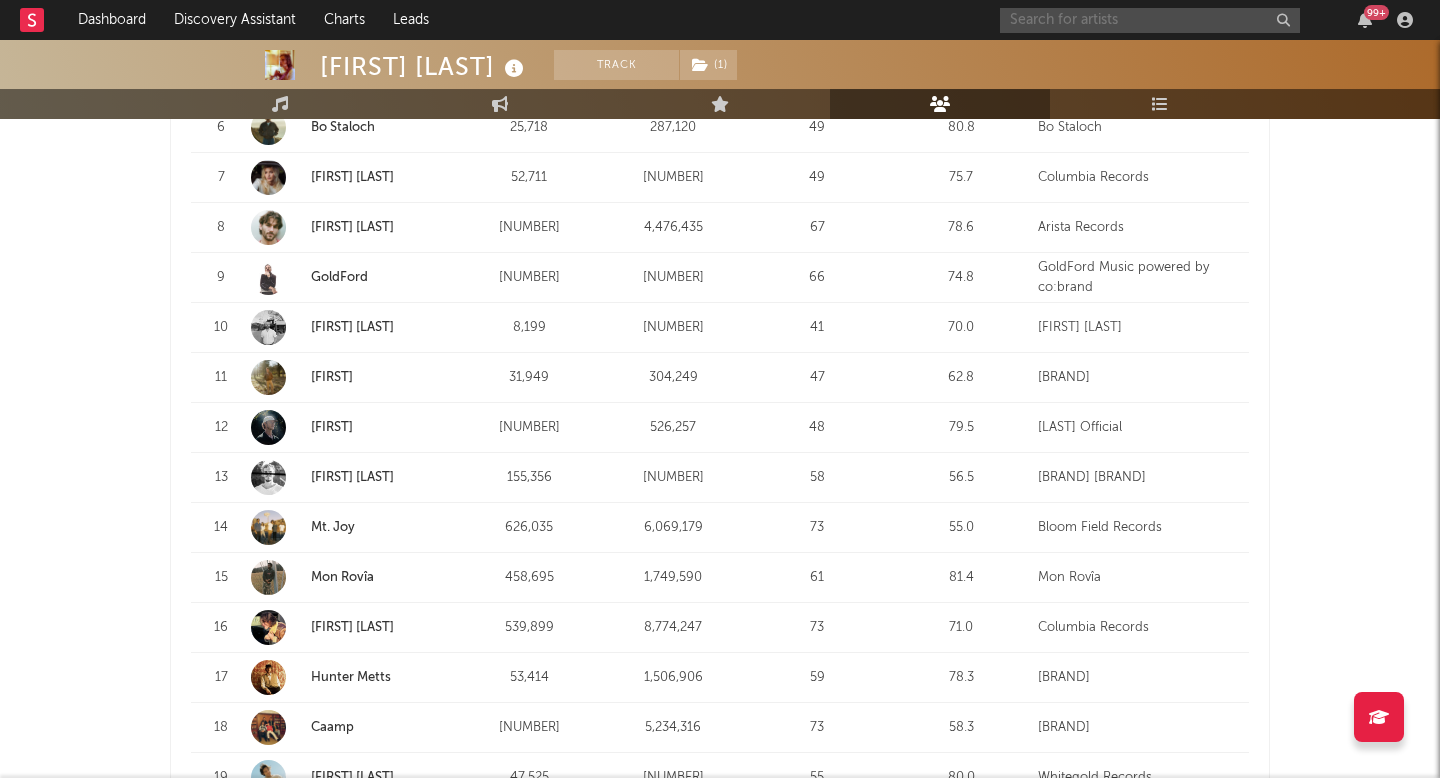 click at bounding box center (1150, 20) 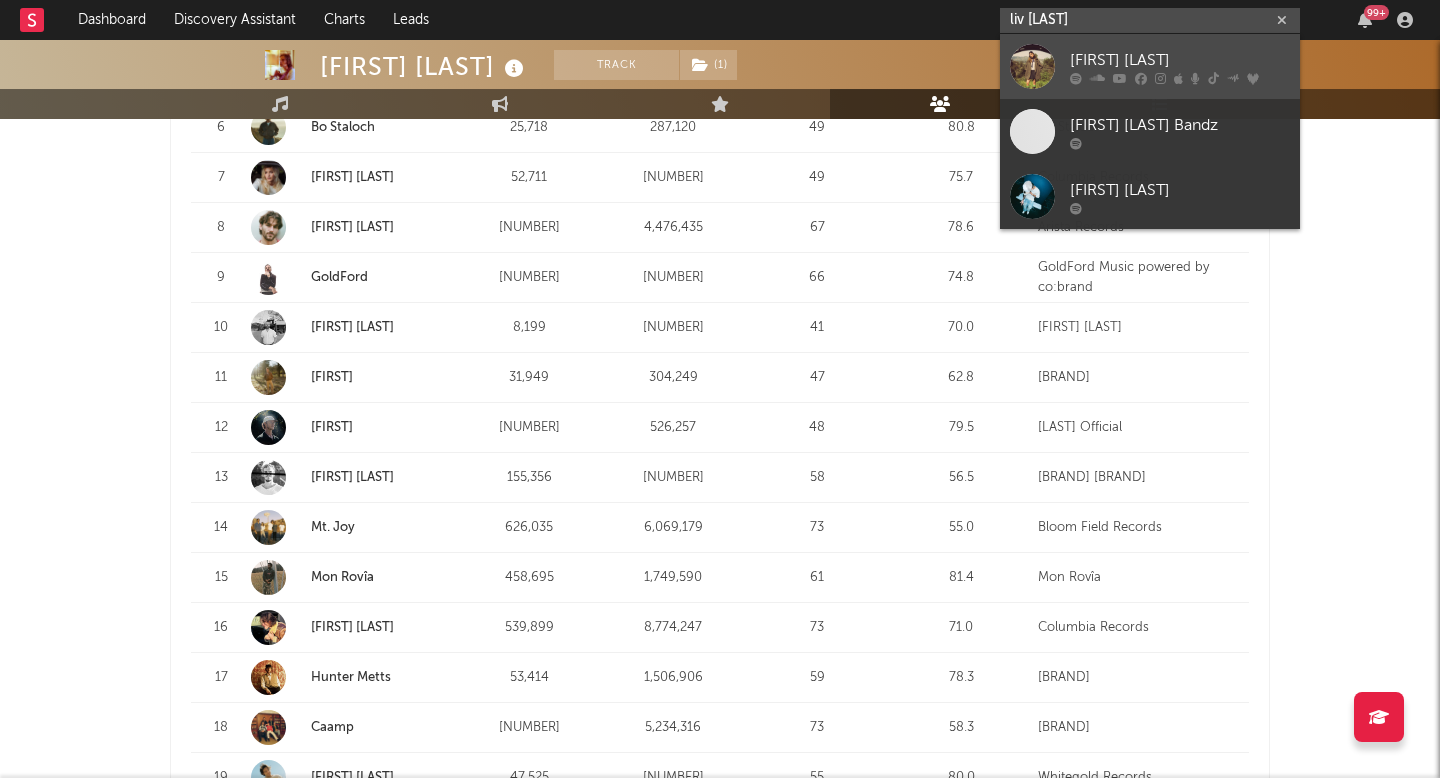 type on "liv [LAST]" 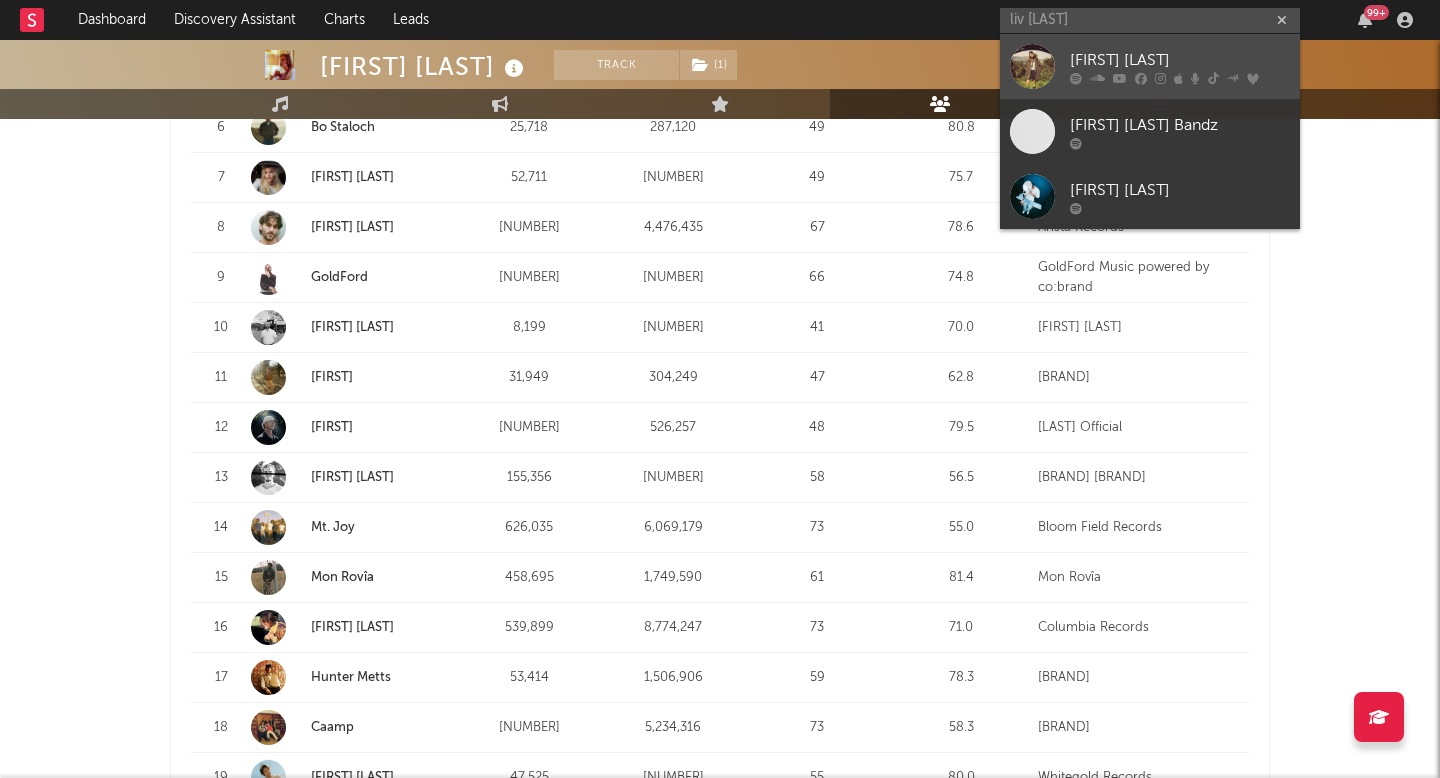 click on "[FIRST] [LAST]" at bounding box center [1180, 60] 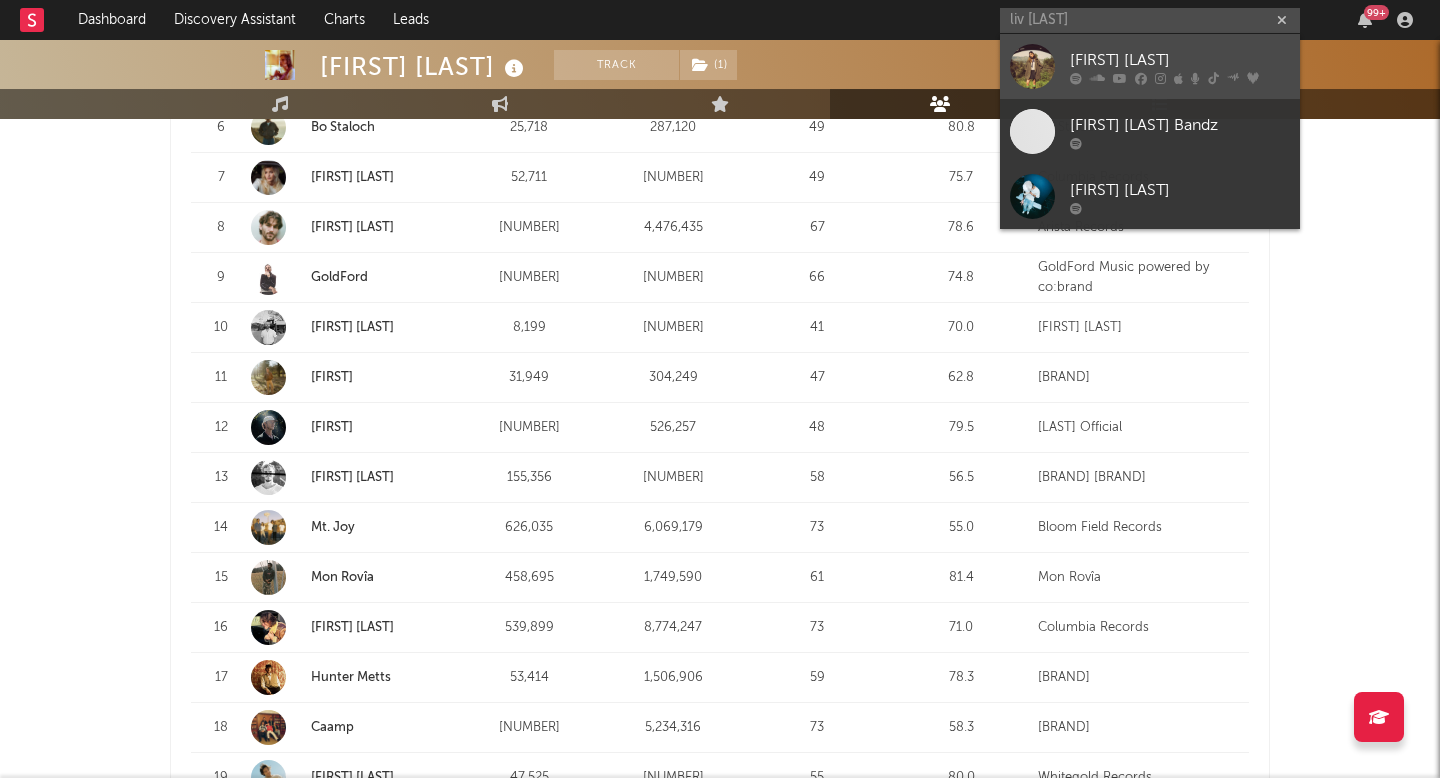 type 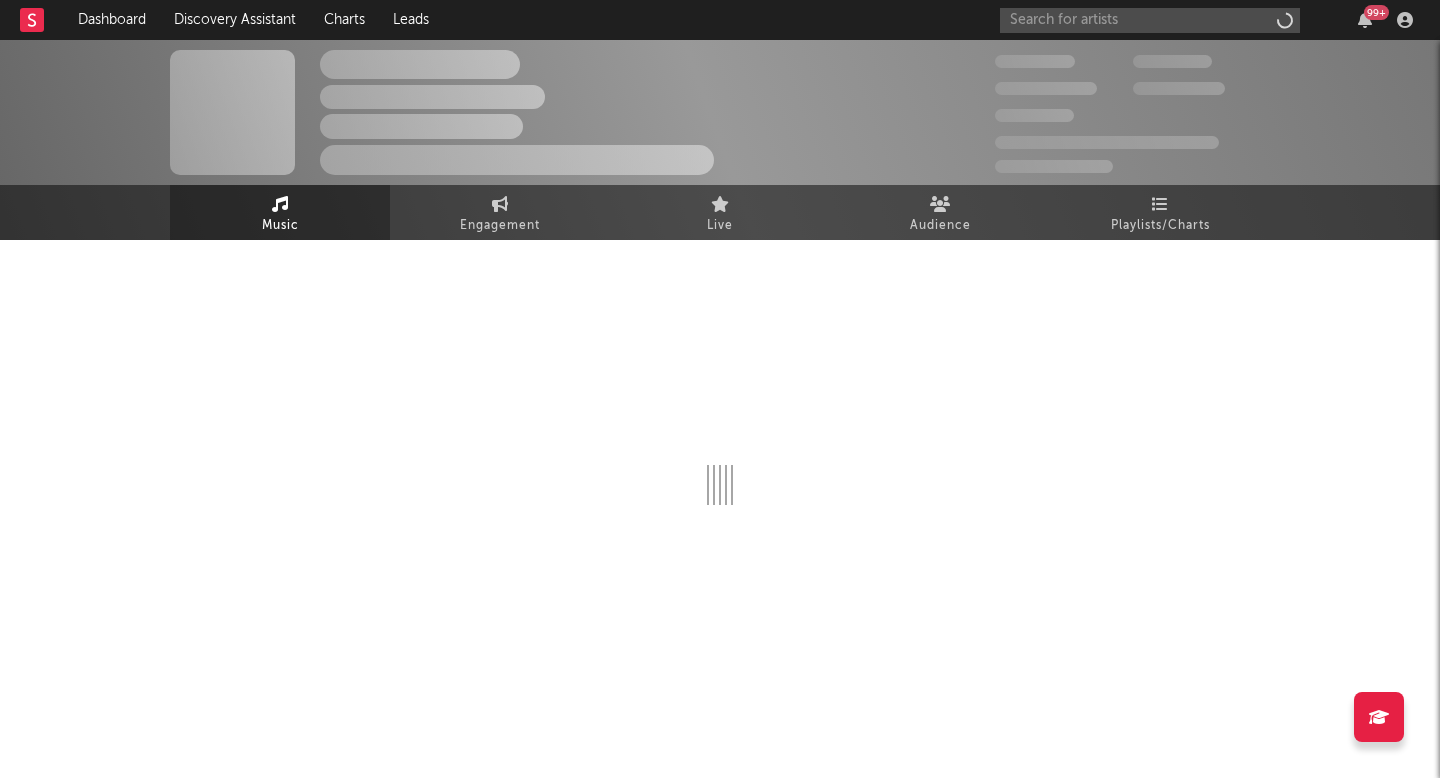 scroll, scrollTop: 0, scrollLeft: 0, axis: both 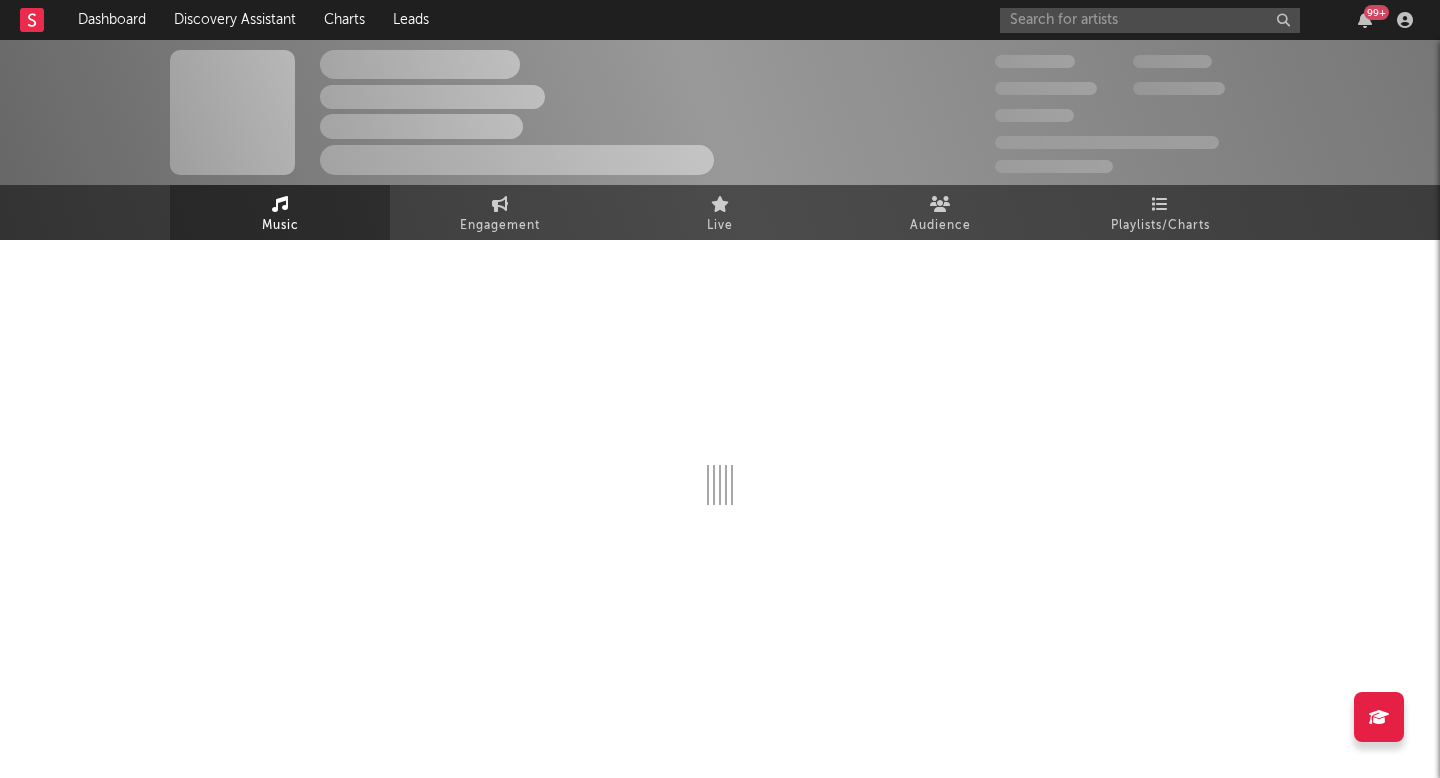 select on "6m" 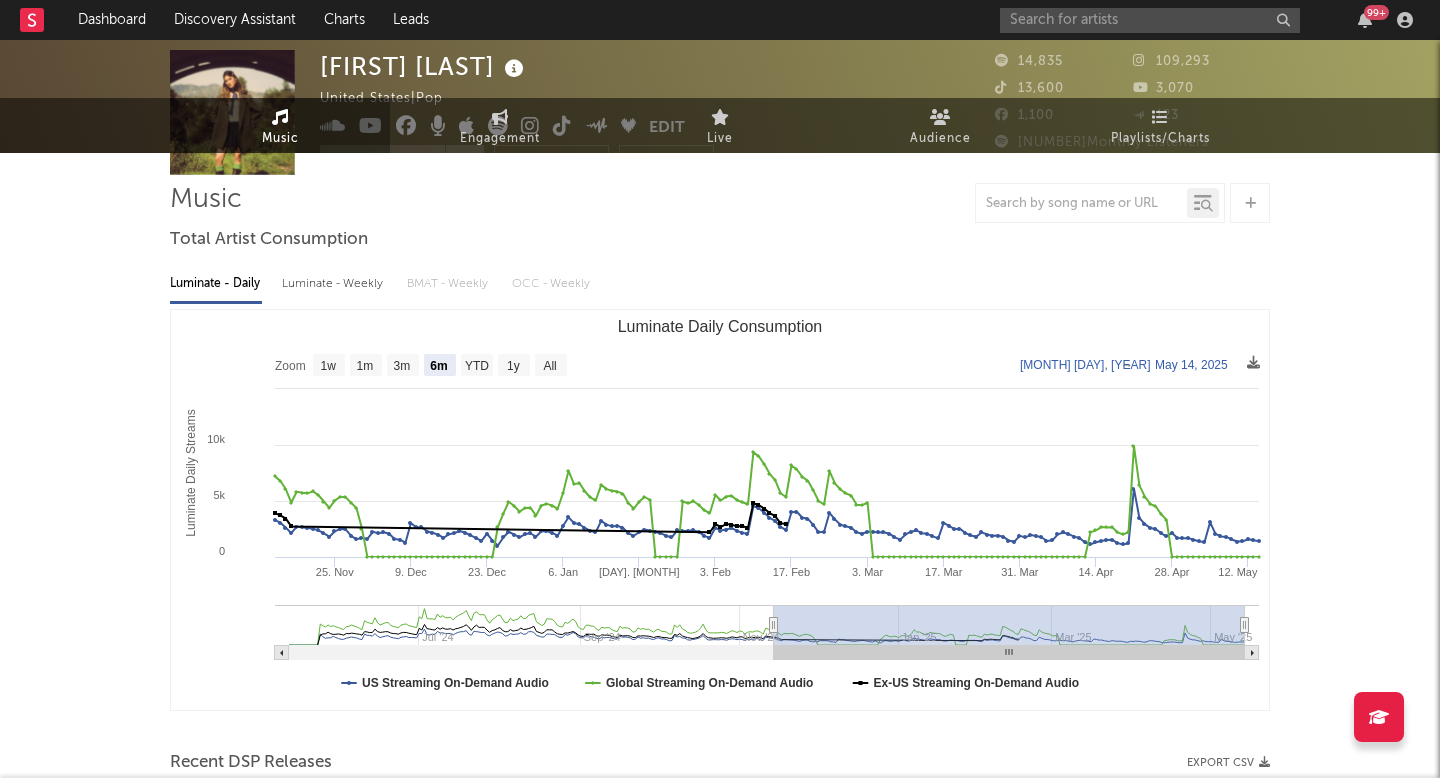 scroll, scrollTop: 0, scrollLeft: 0, axis: both 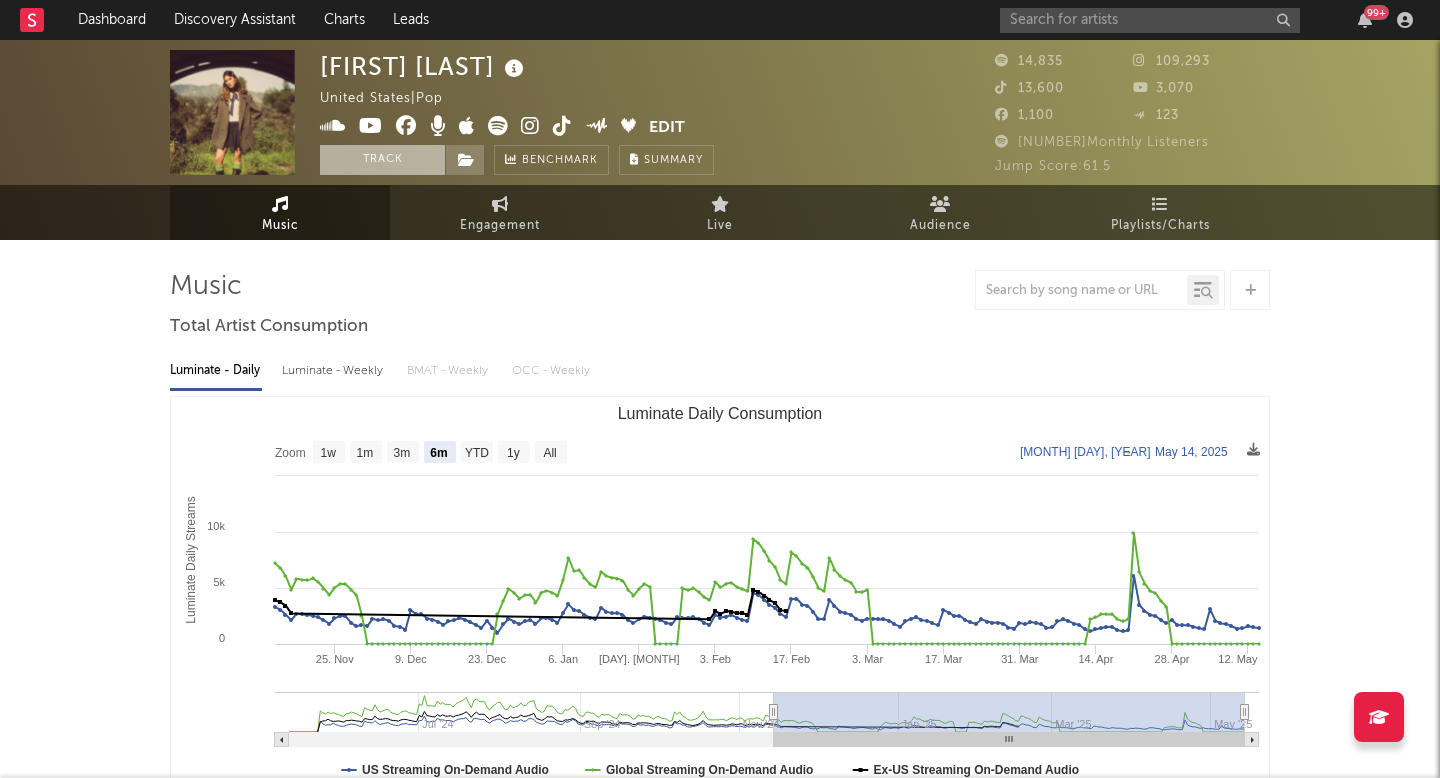 click on "Track" at bounding box center (382, 160) 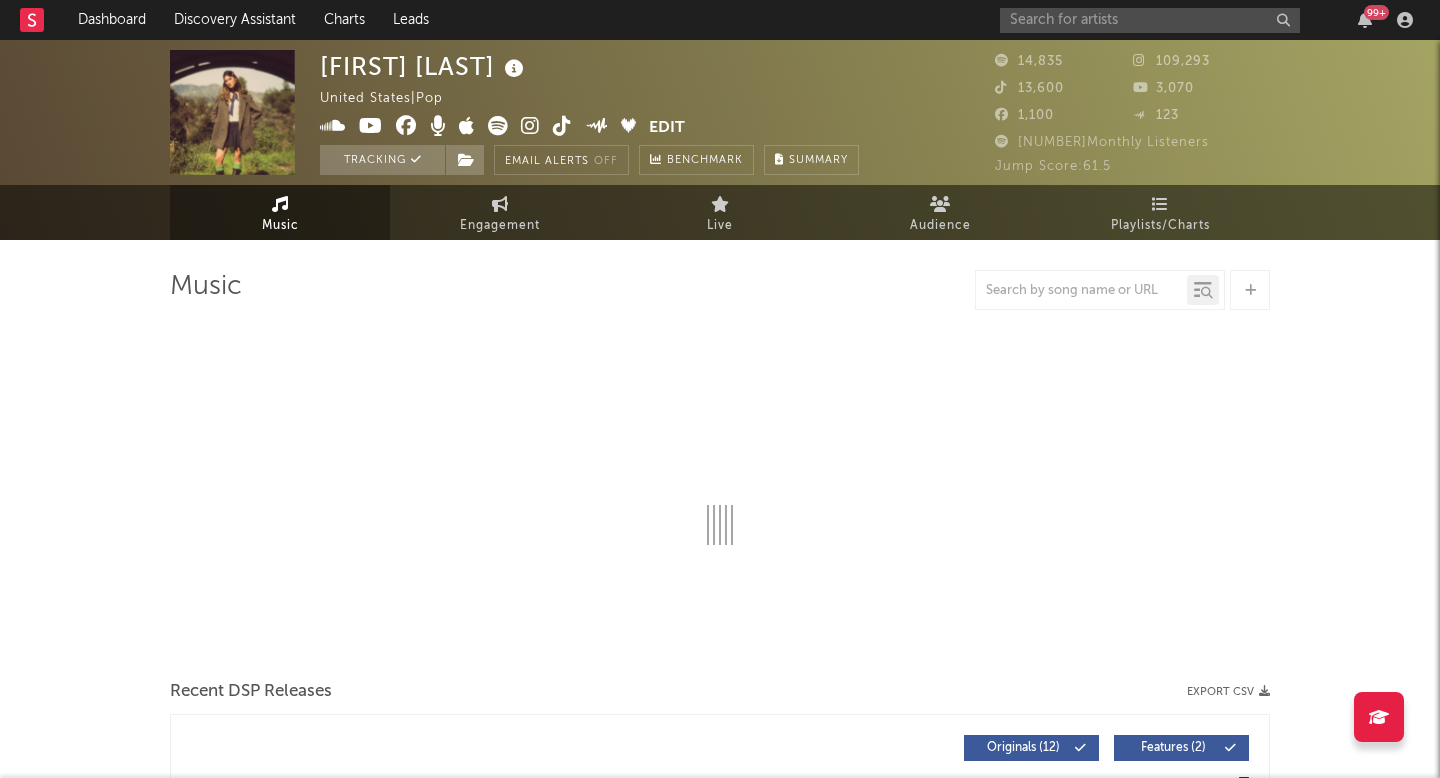 select on "6m" 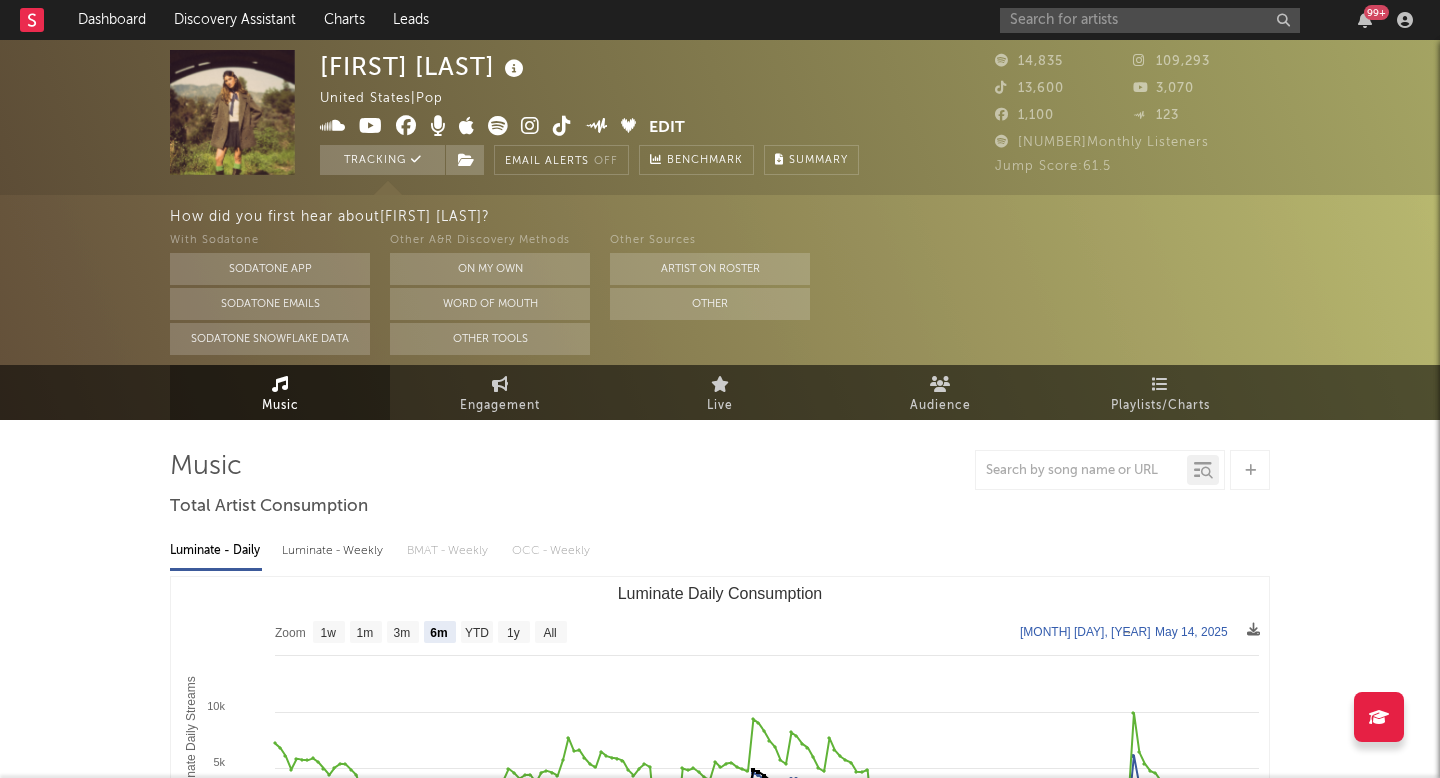 click at bounding box center [562, 126] 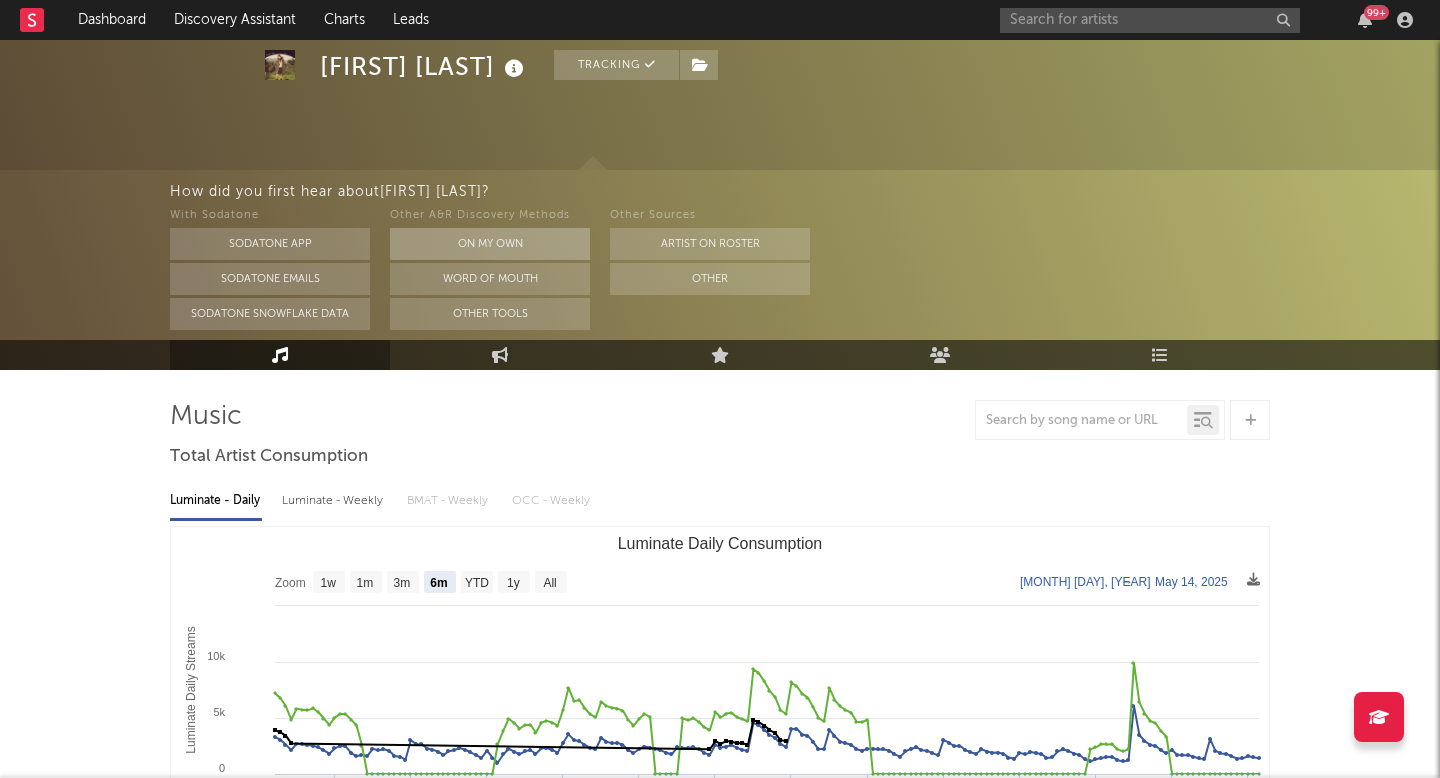 scroll, scrollTop: 65, scrollLeft: 0, axis: vertical 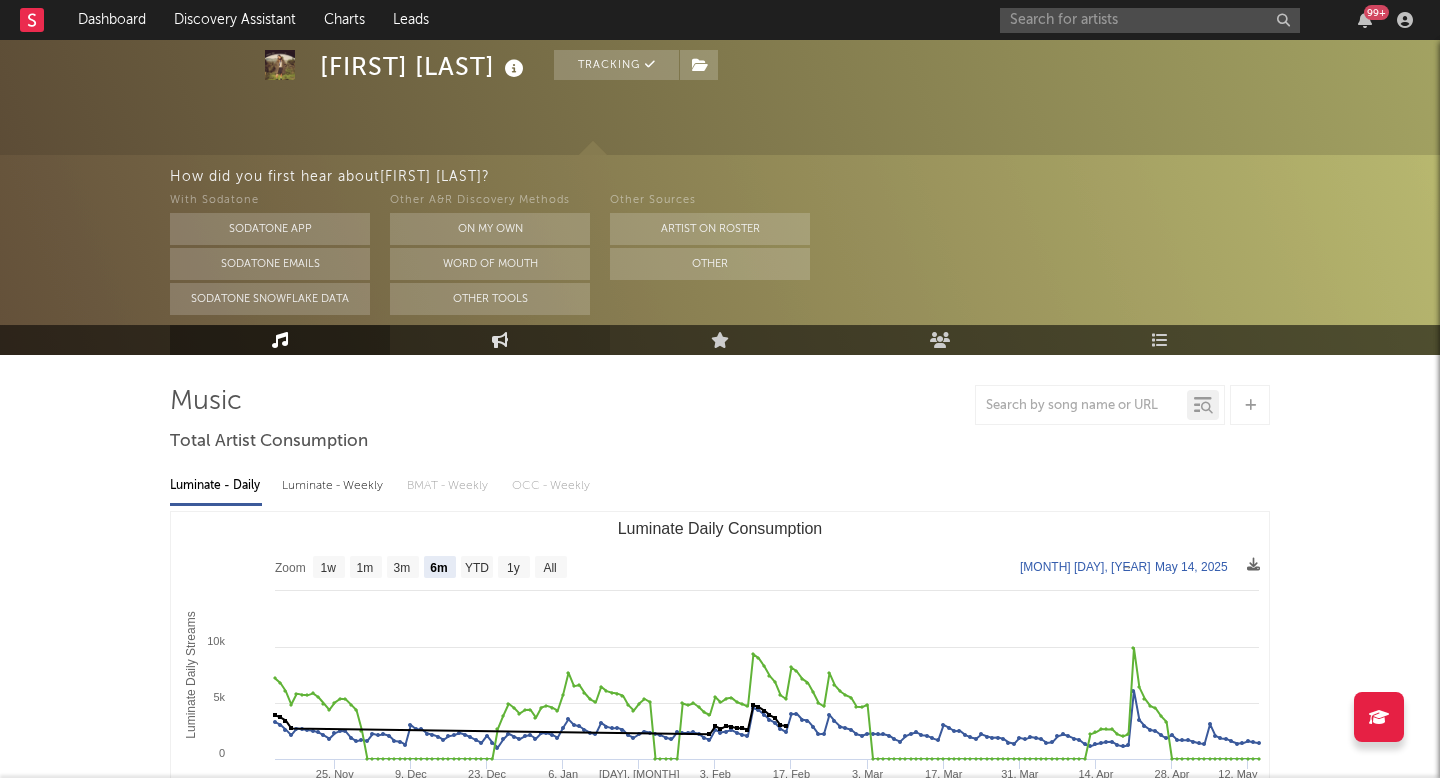 click on "Engagement" at bounding box center [500, 340] 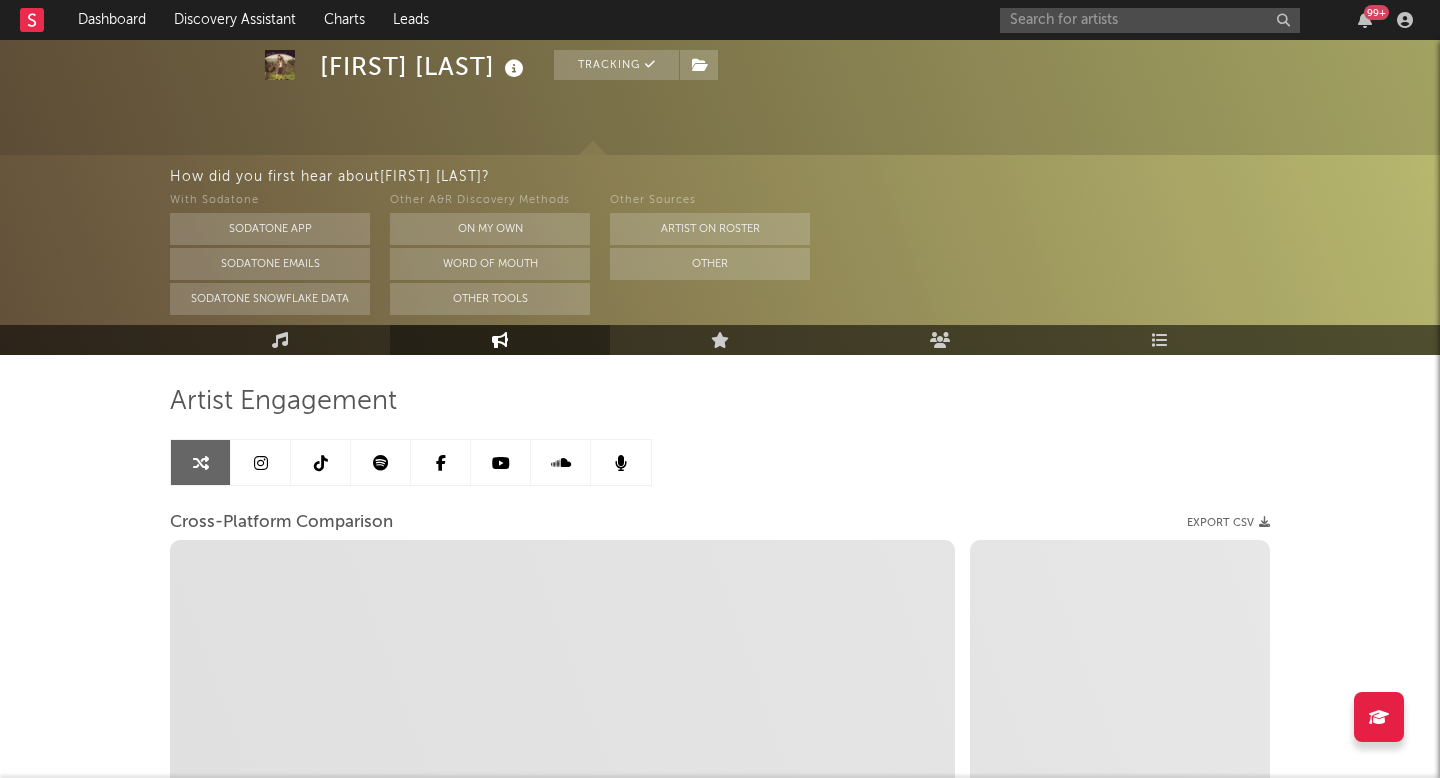 click on "Engagement" at bounding box center (500, 340) 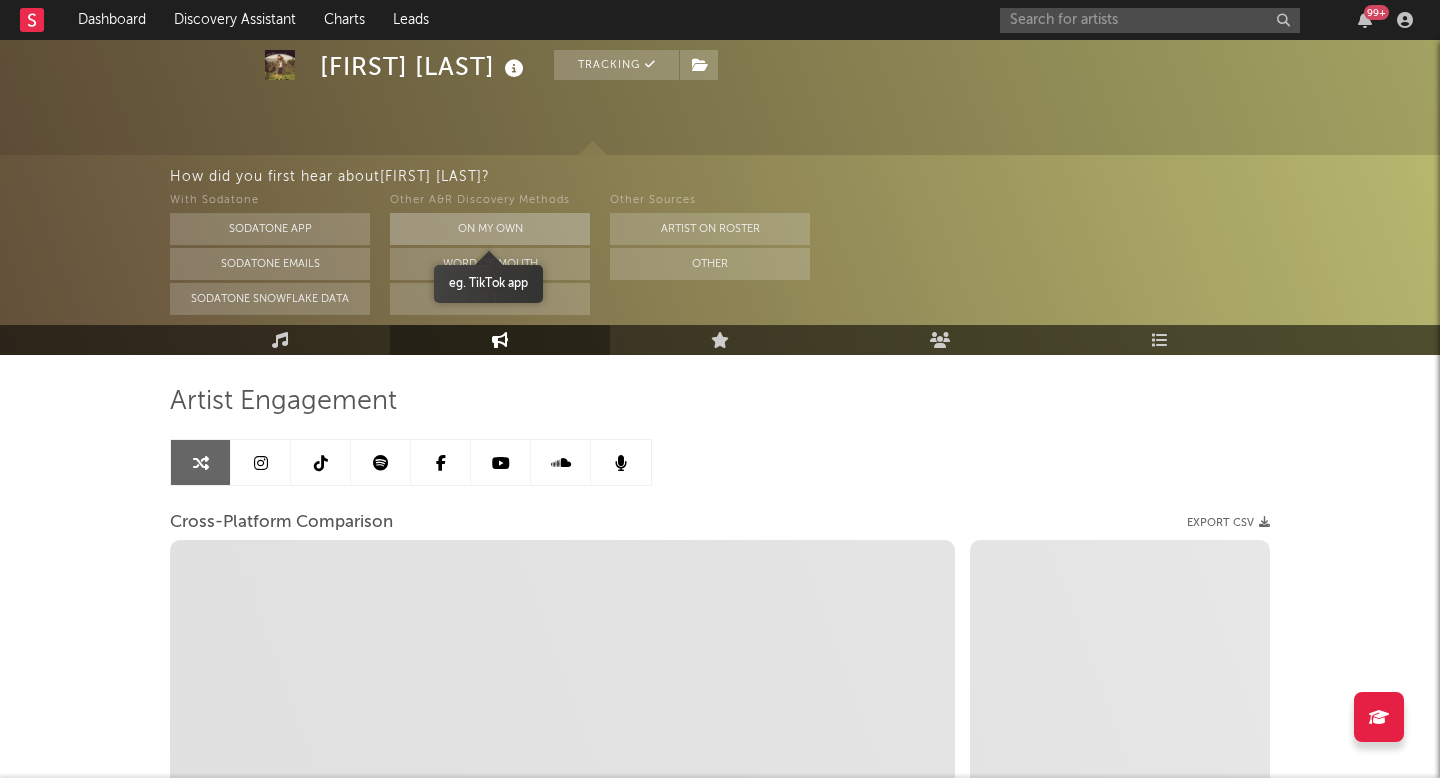 click on "On My Own" at bounding box center [490, 229] 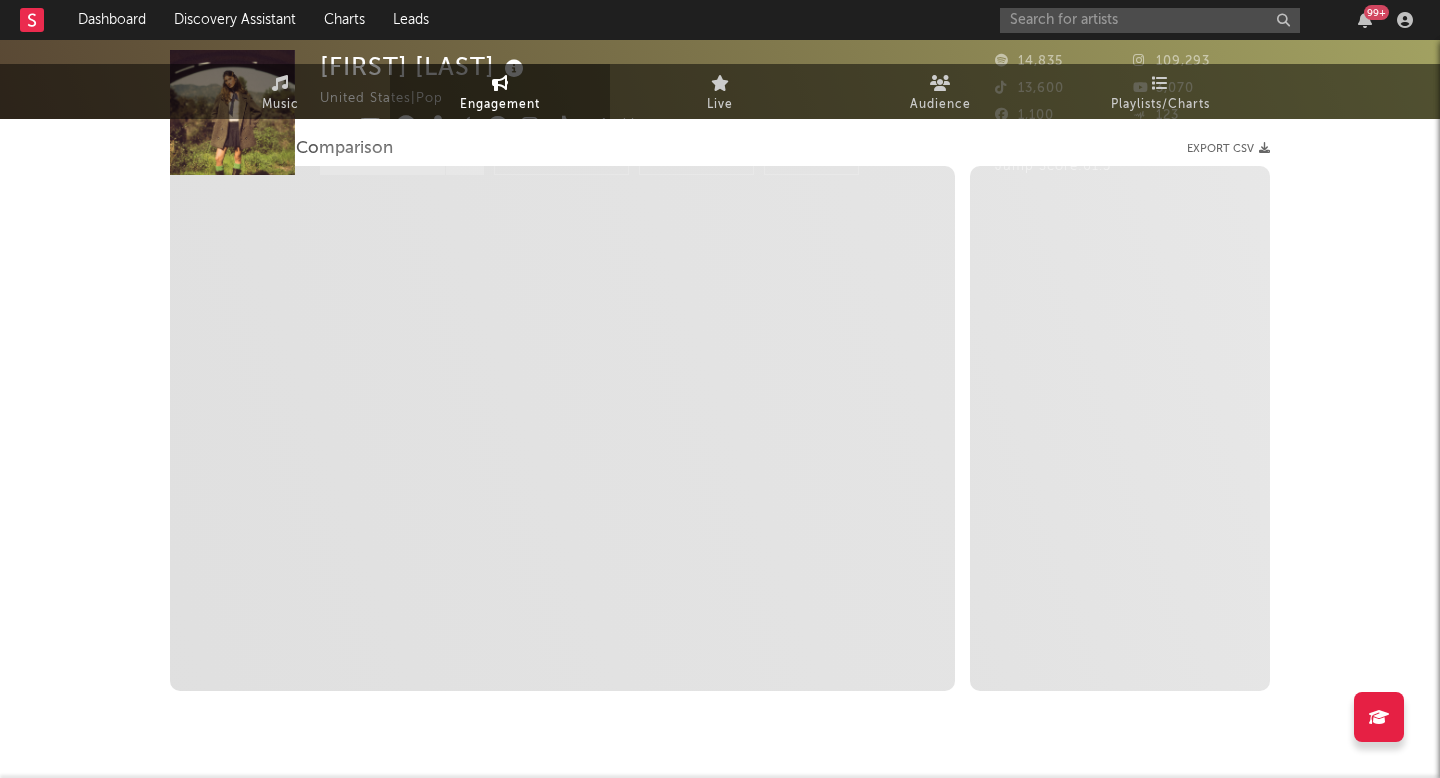 scroll, scrollTop: 0, scrollLeft: 0, axis: both 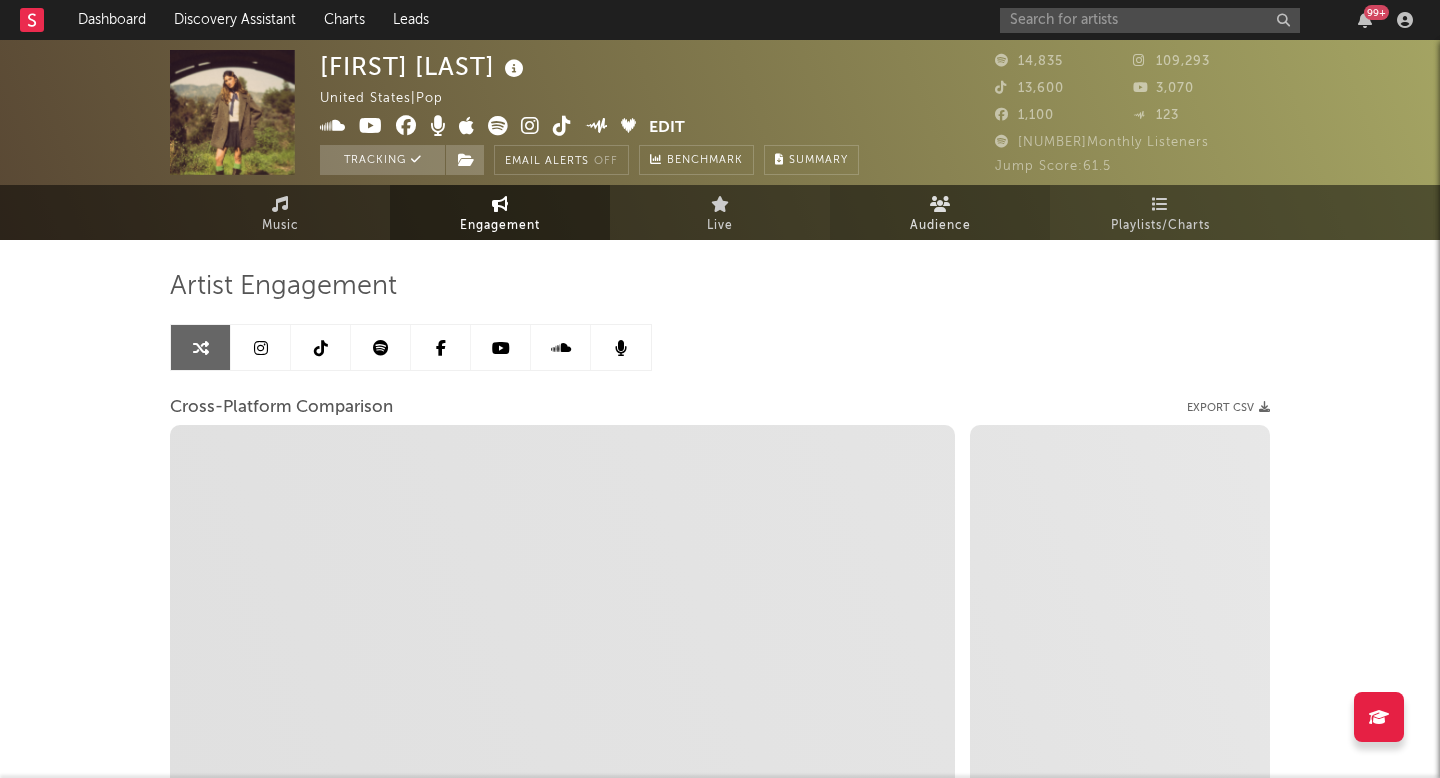 click on "Audience" at bounding box center [940, 226] 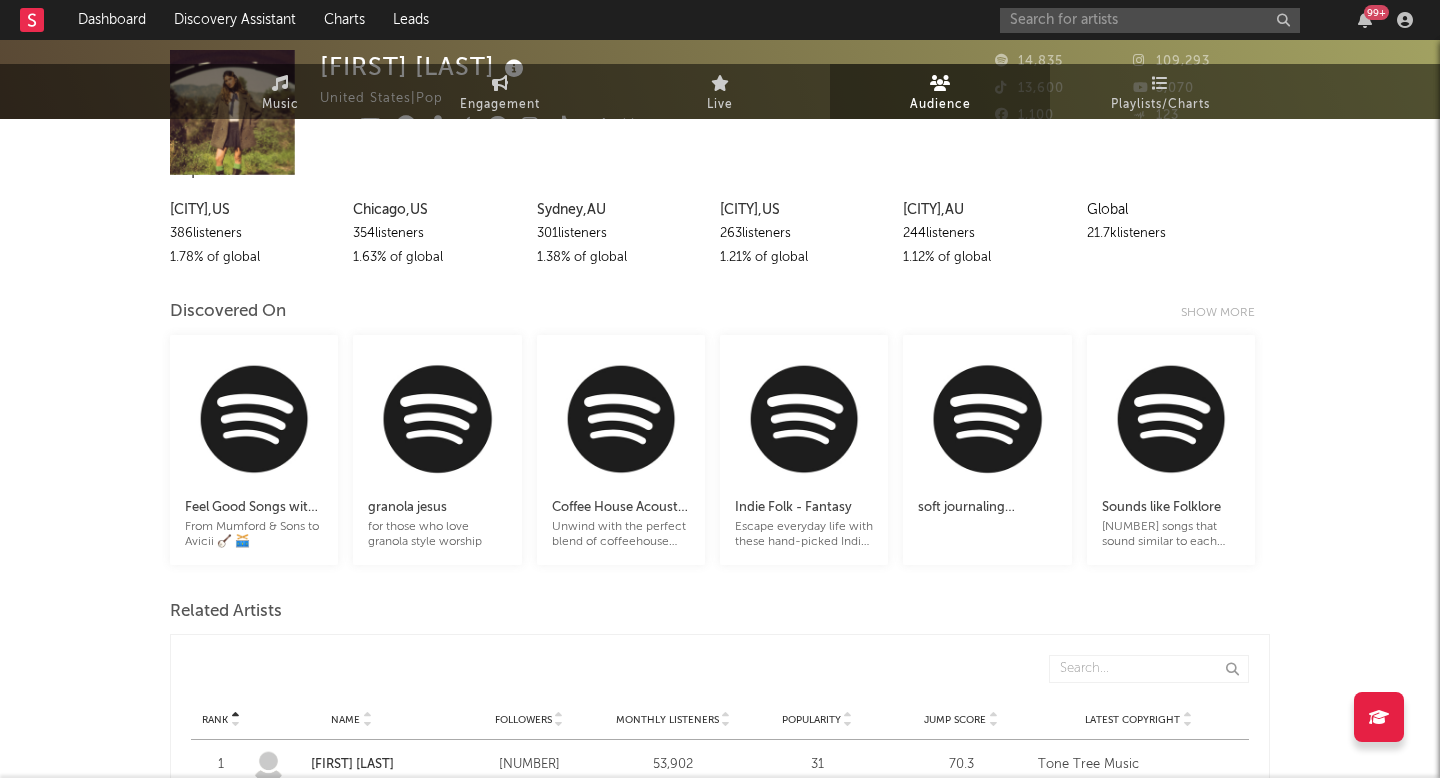 scroll, scrollTop: 0, scrollLeft: 0, axis: both 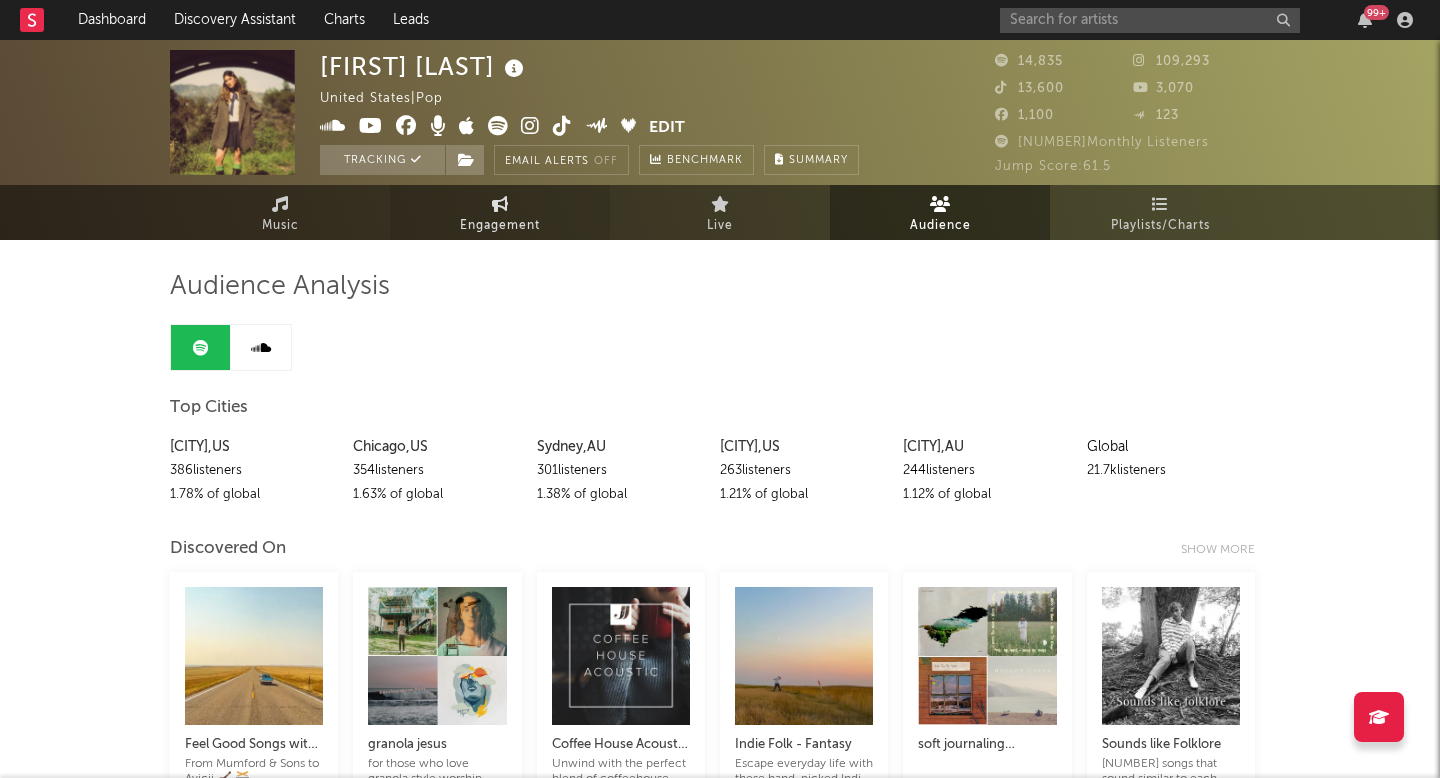 click on "Engagement" at bounding box center (500, 212) 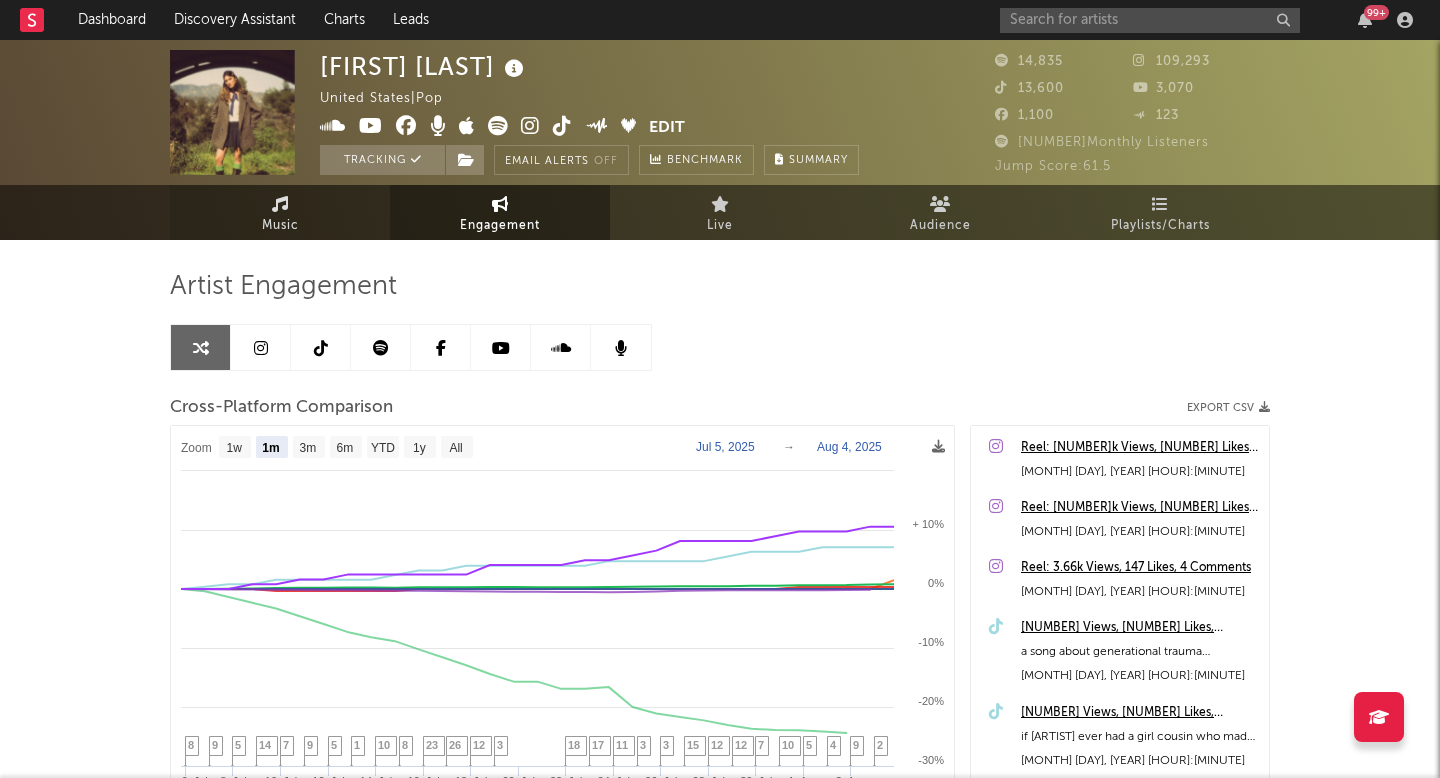 click on "Music" at bounding box center (280, 212) 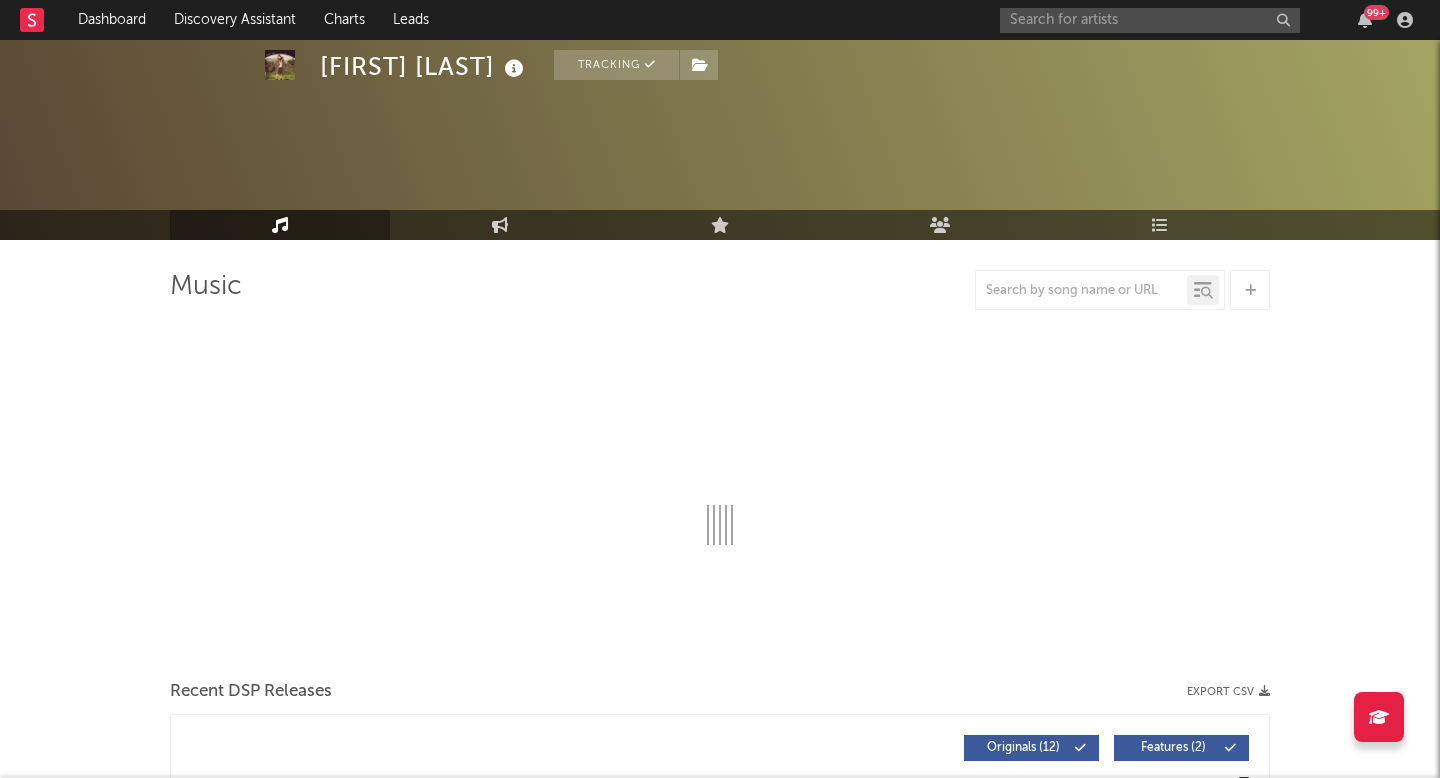 select on "6m" 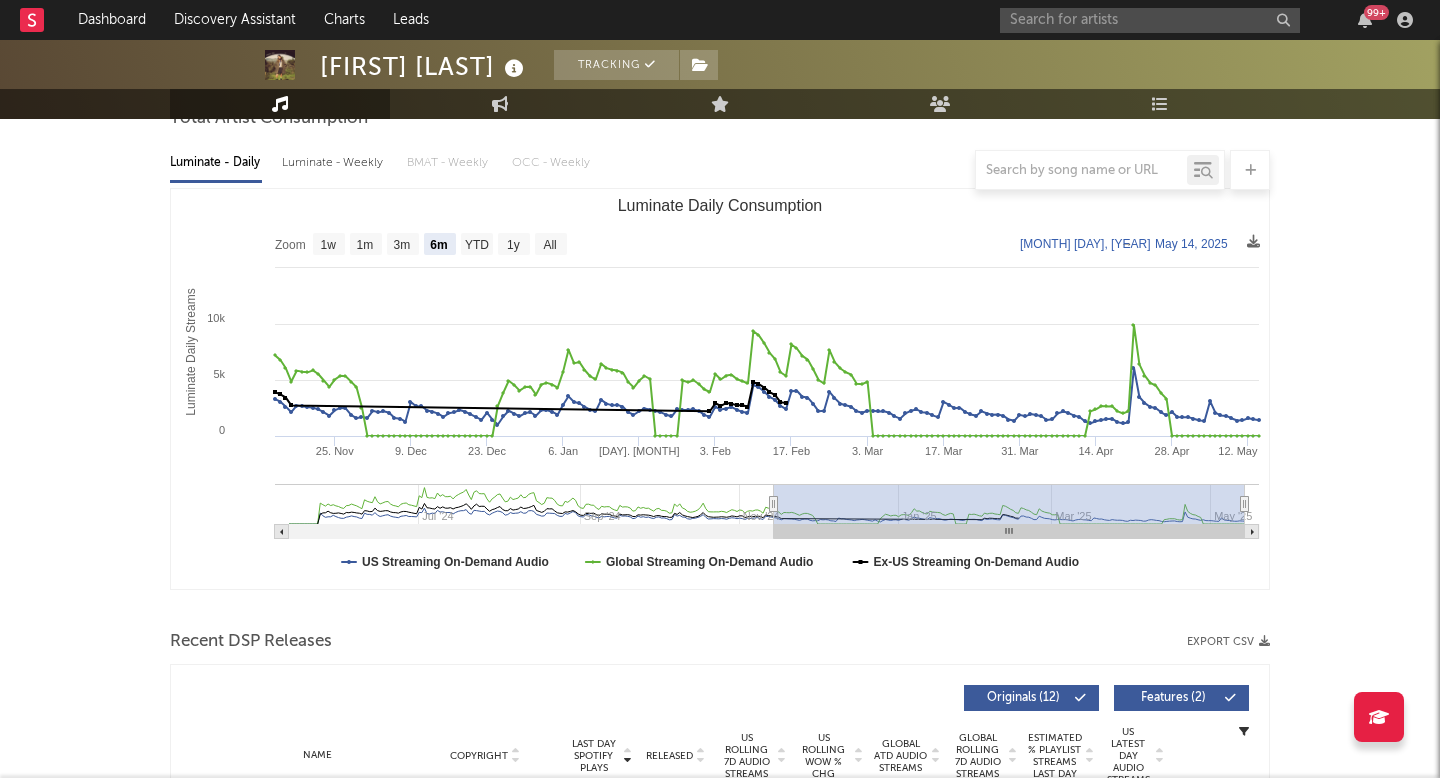 scroll, scrollTop: 0, scrollLeft: 0, axis: both 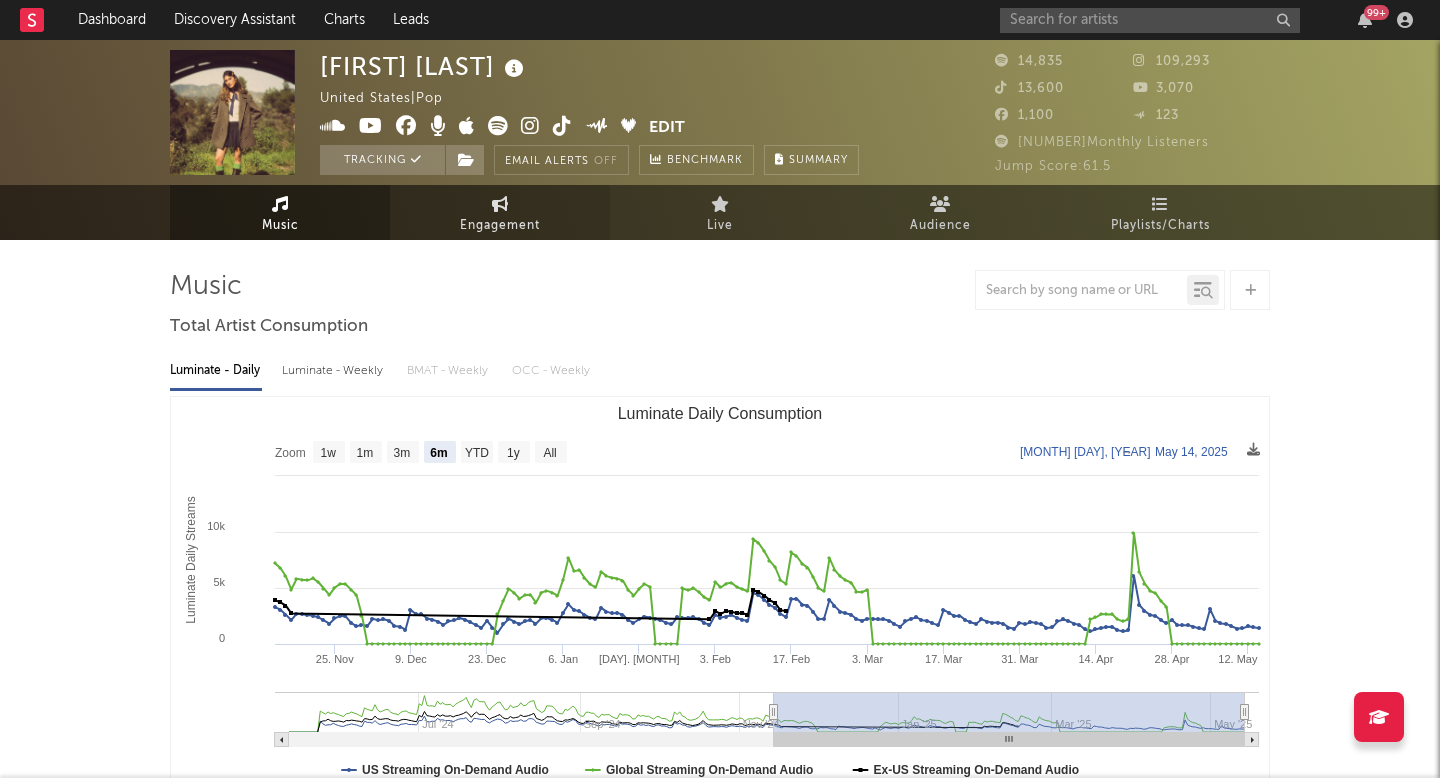 click on "Engagement" at bounding box center (500, 212) 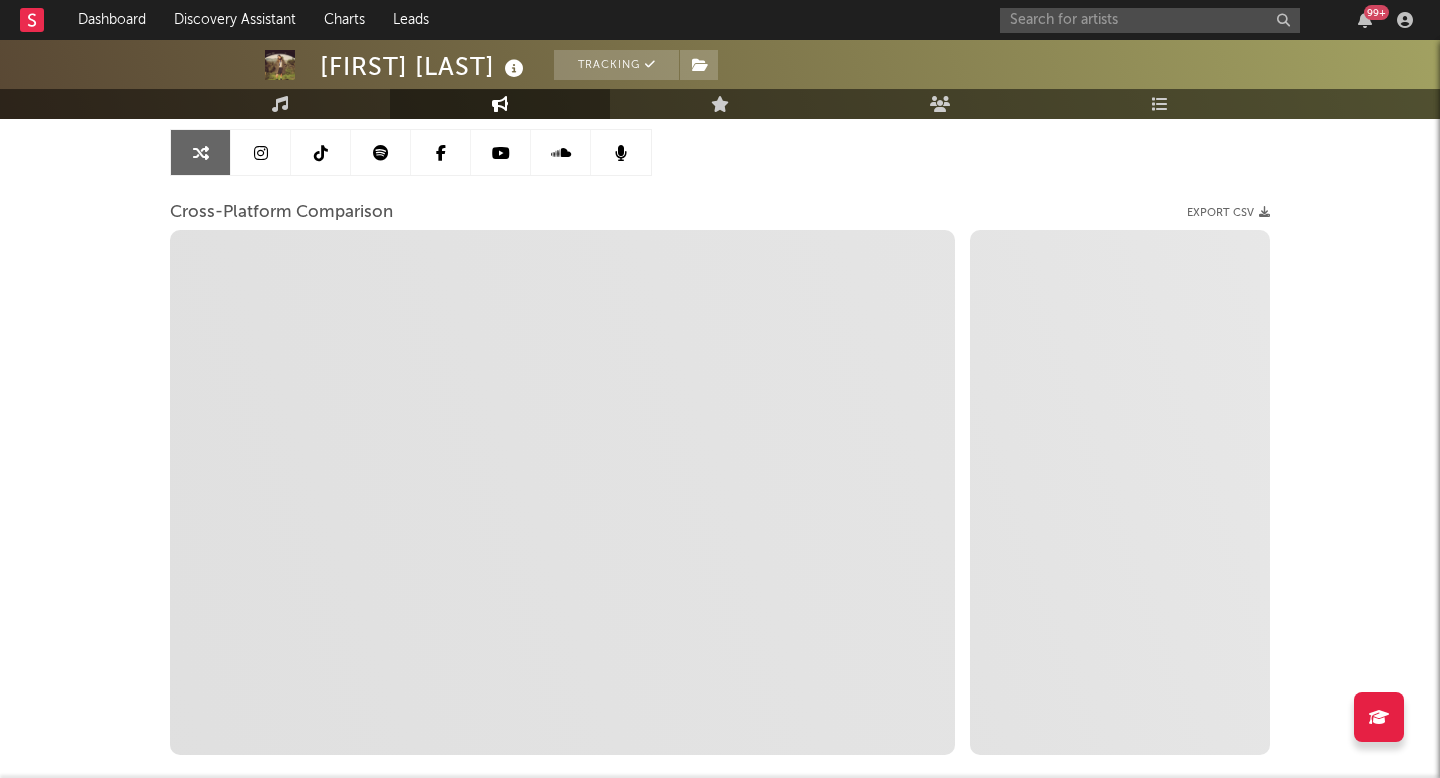 scroll, scrollTop: 210, scrollLeft: 0, axis: vertical 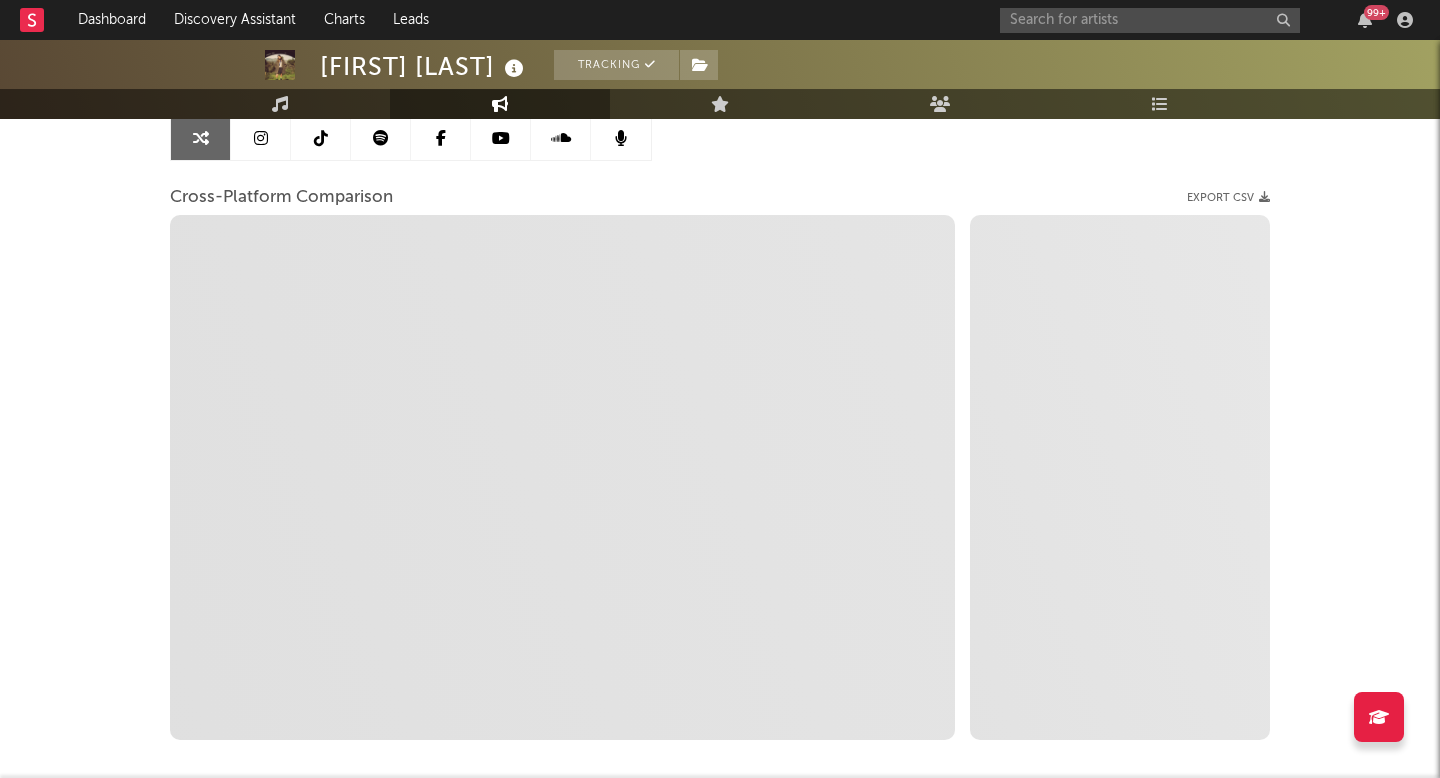 select on "1m" 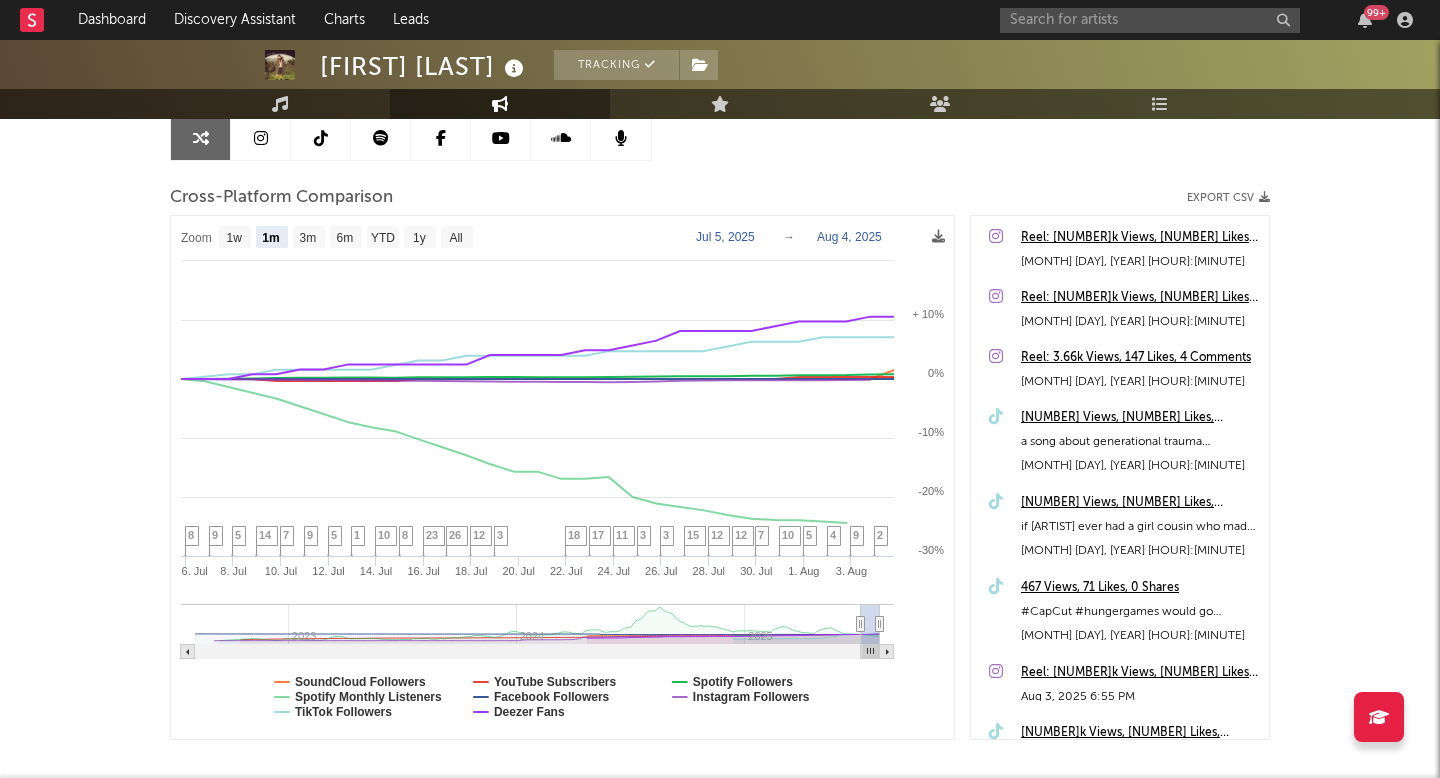 scroll, scrollTop: 242, scrollLeft: 0, axis: vertical 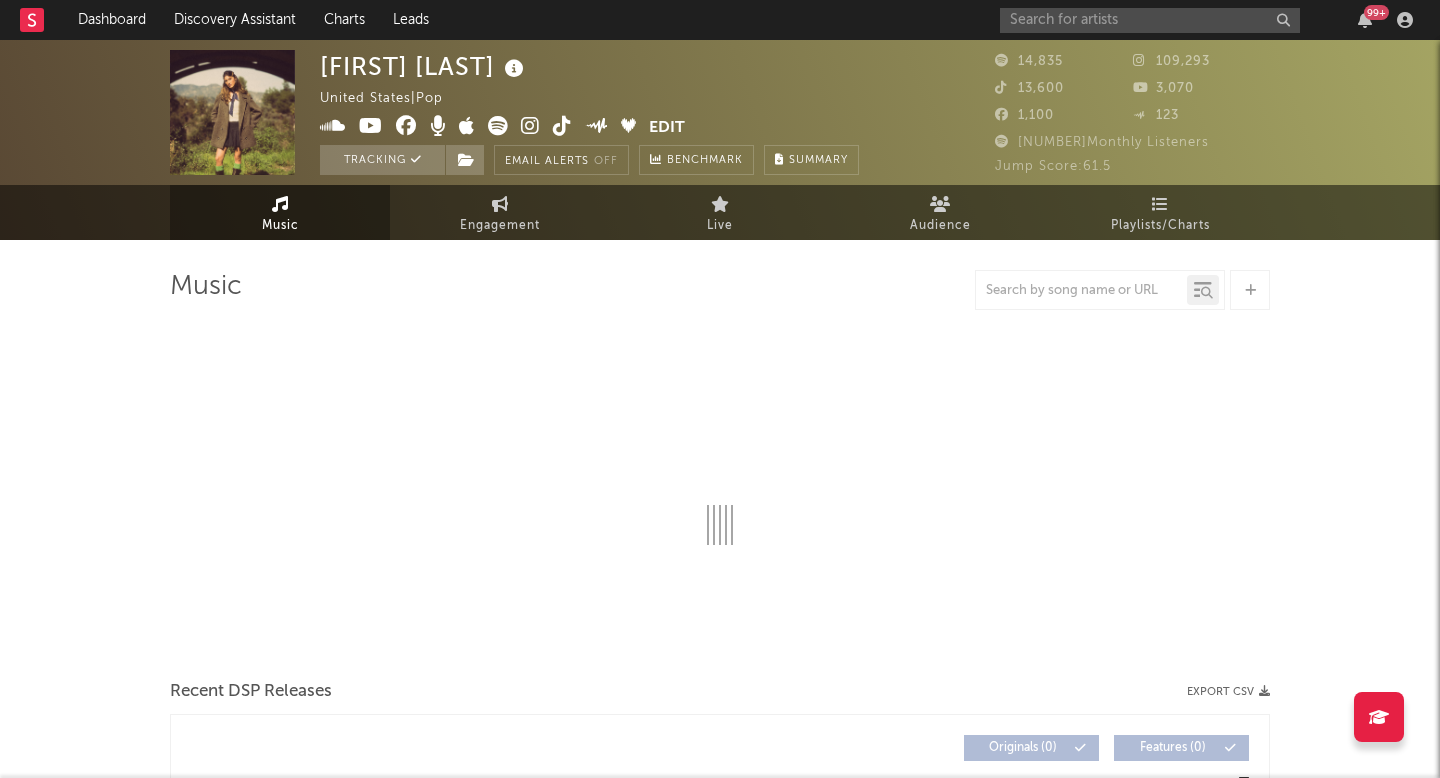 select on "1w" 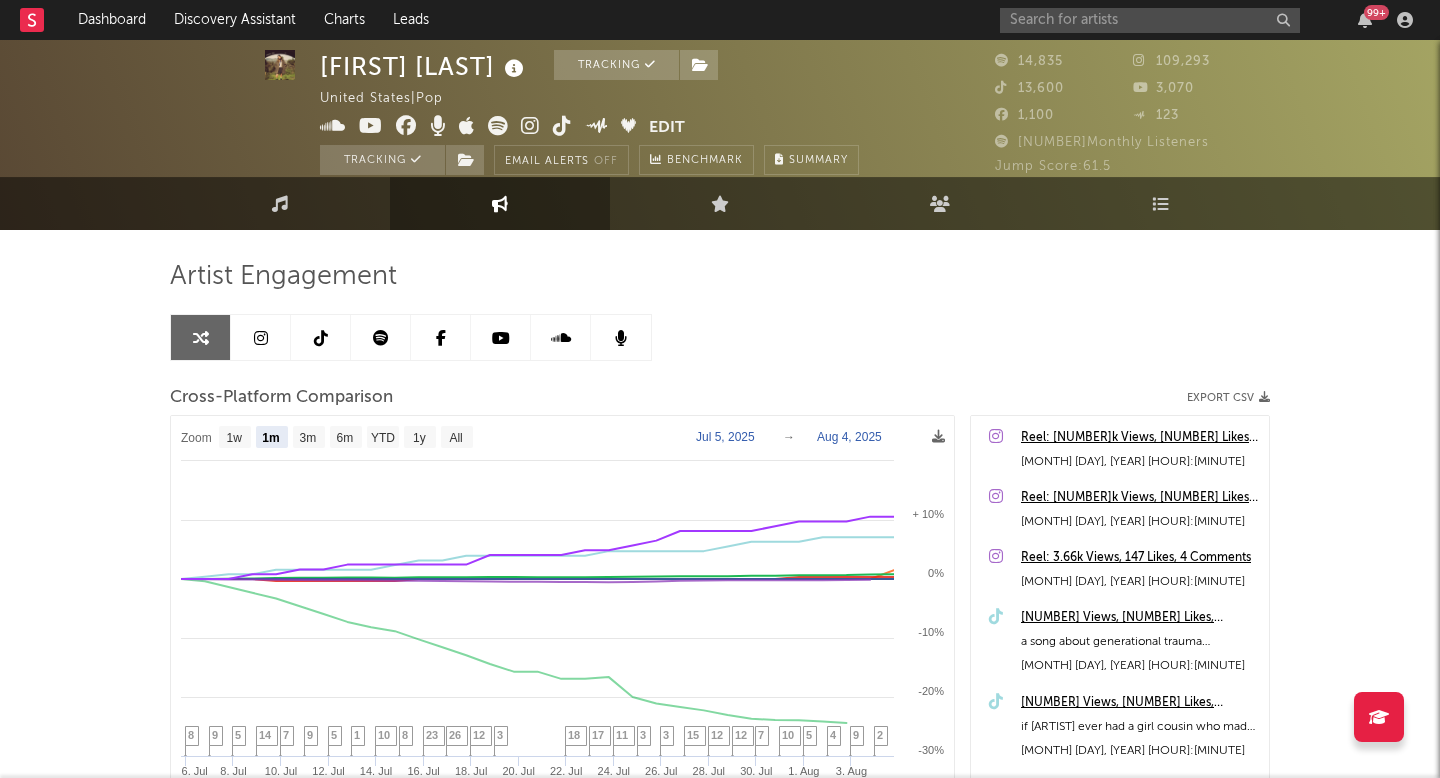 scroll, scrollTop: 0, scrollLeft: 0, axis: both 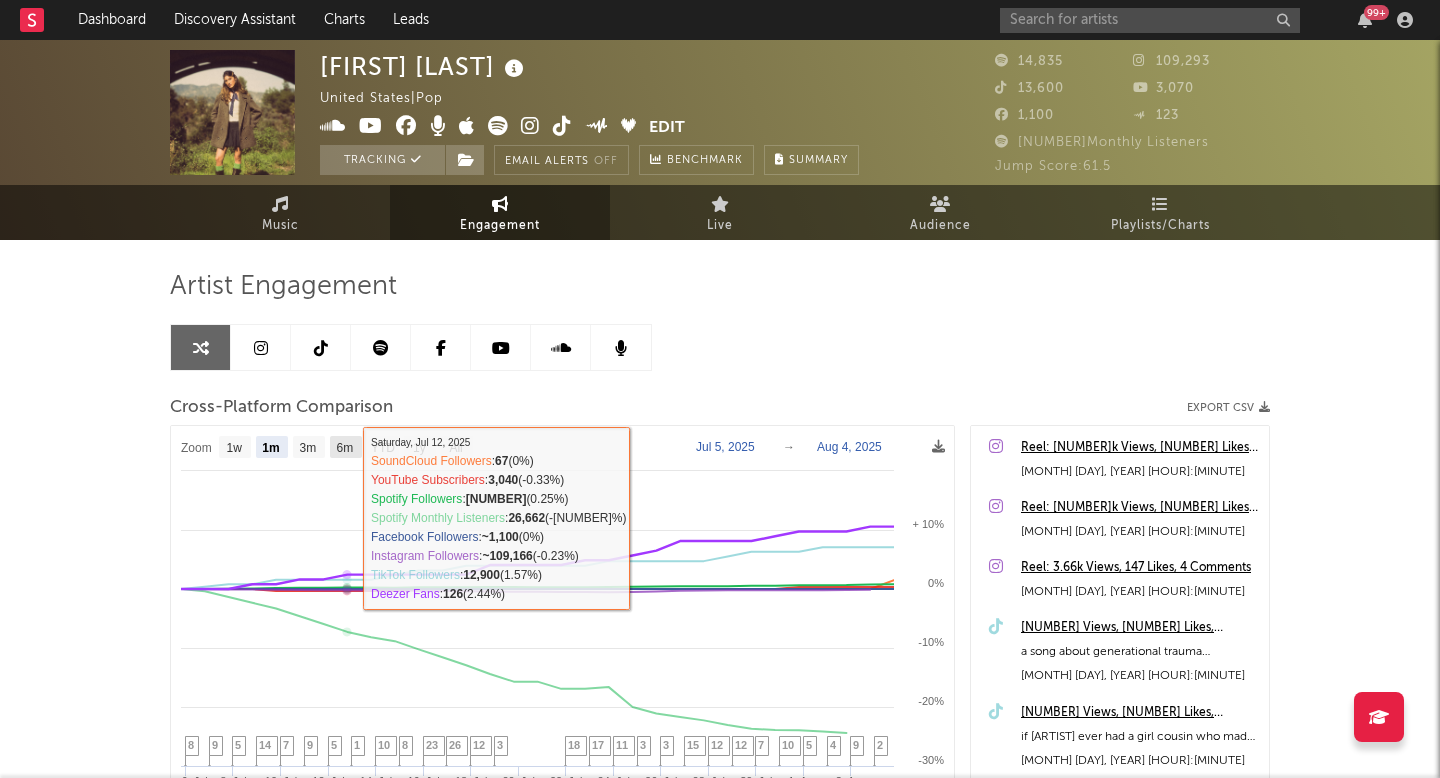 click on "6m" 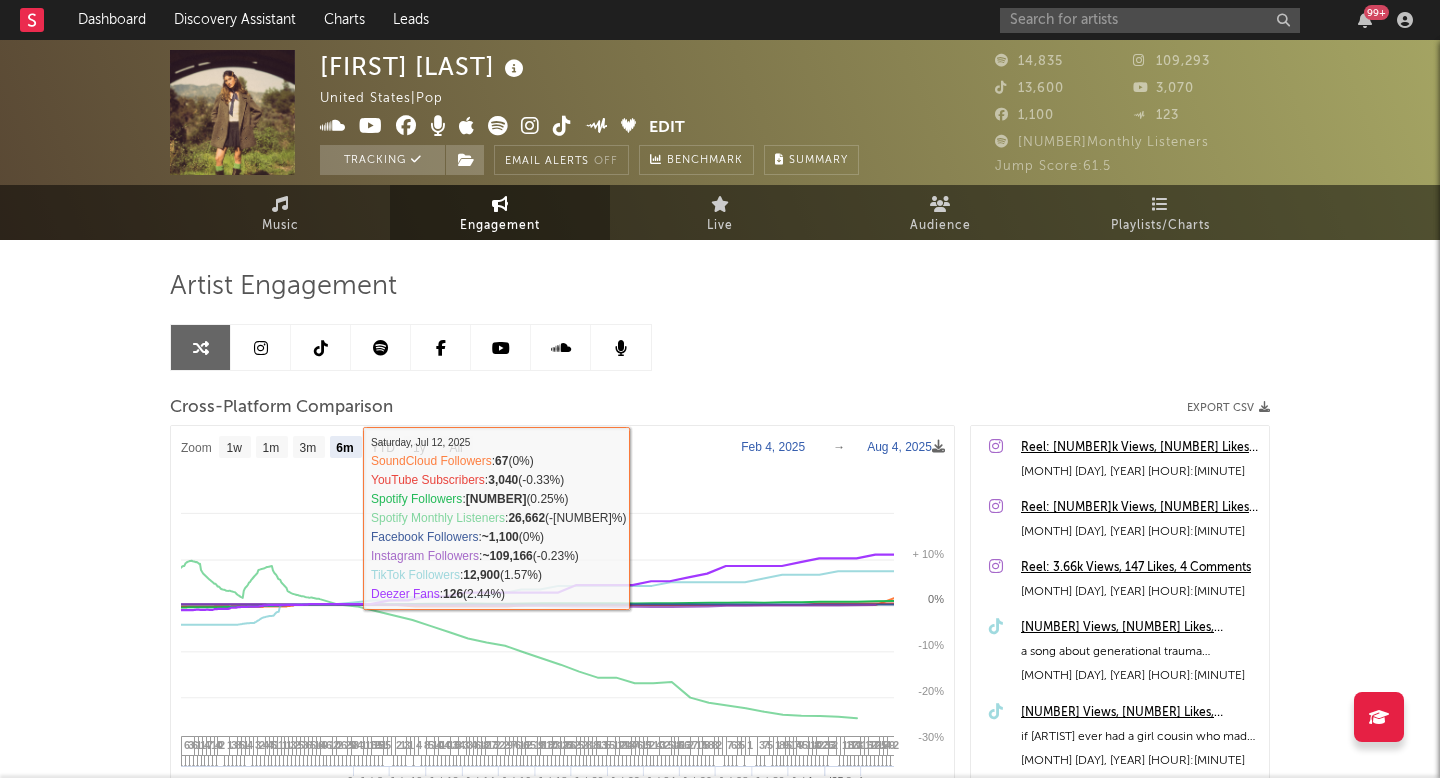 select on "6m" 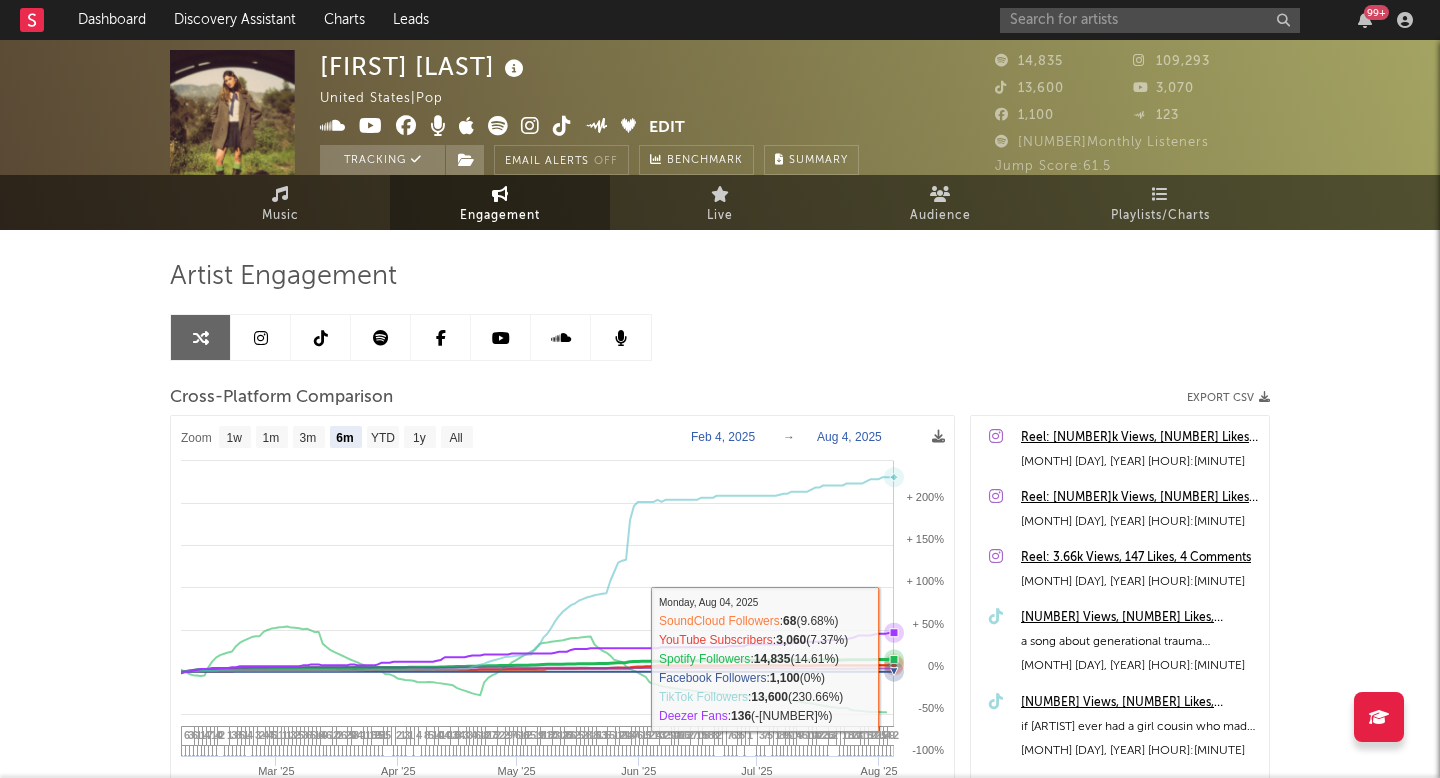 scroll, scrollTop: 12, scrollLeft: 0, axis: vertical 